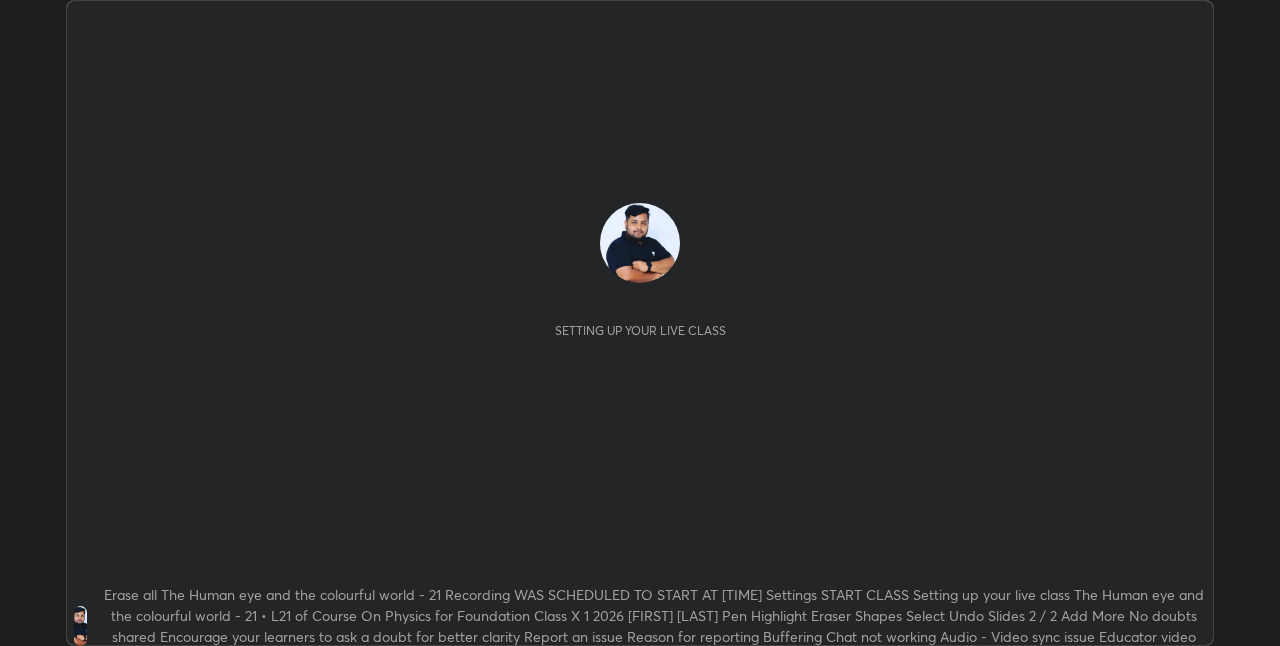scroll, scrollTop: 0, scrollLeft: 0, axis: both 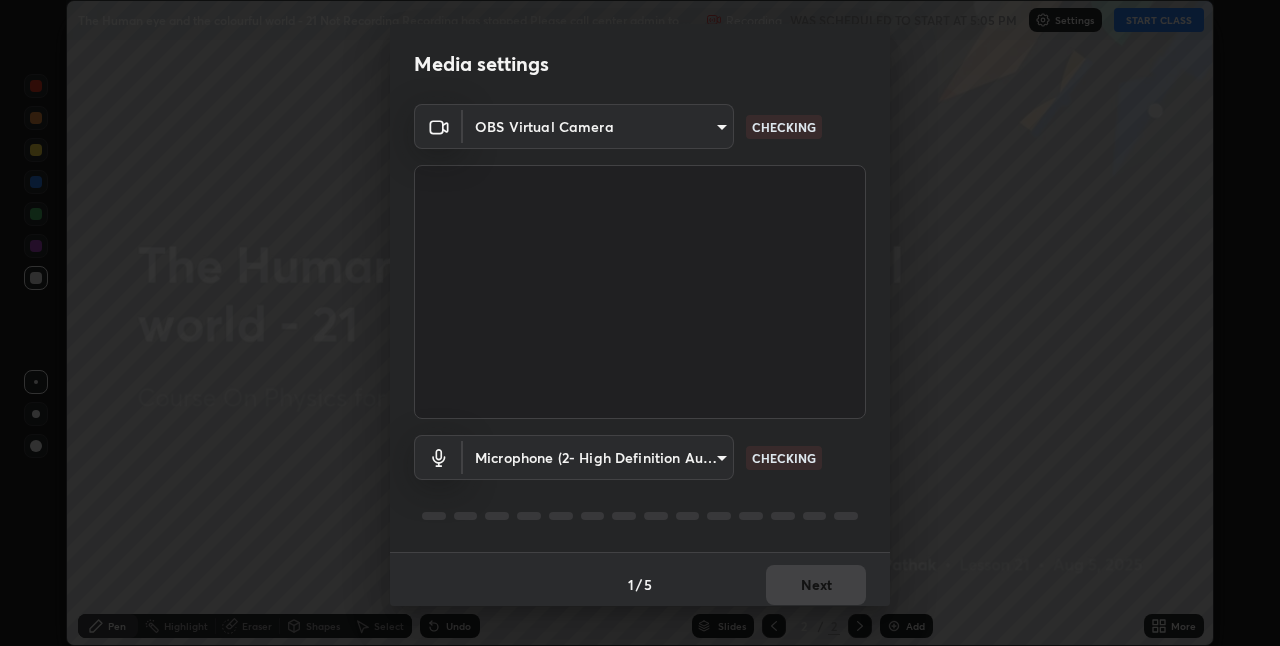 type on "bb042f4cef02672c8476b3eb7f28b41a7a7948f490d26ebfcad6535361d2bffd" 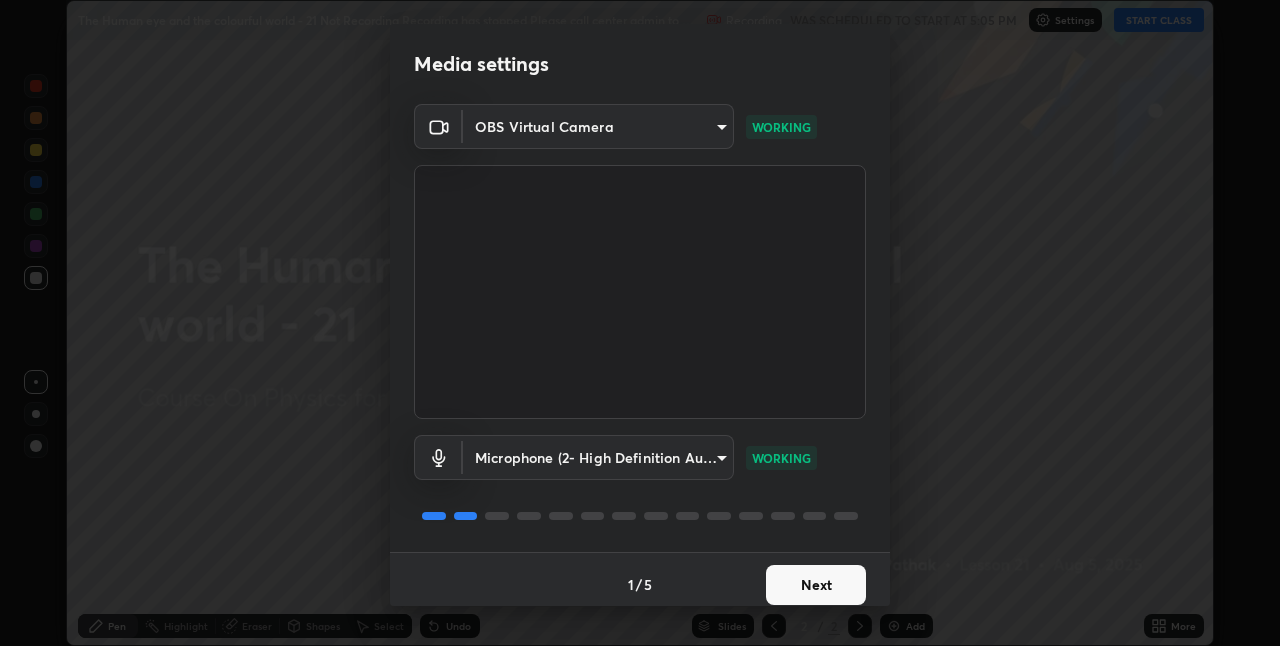 scroll, scrollTop: 10, scrollLeft: 0, axis: vertical 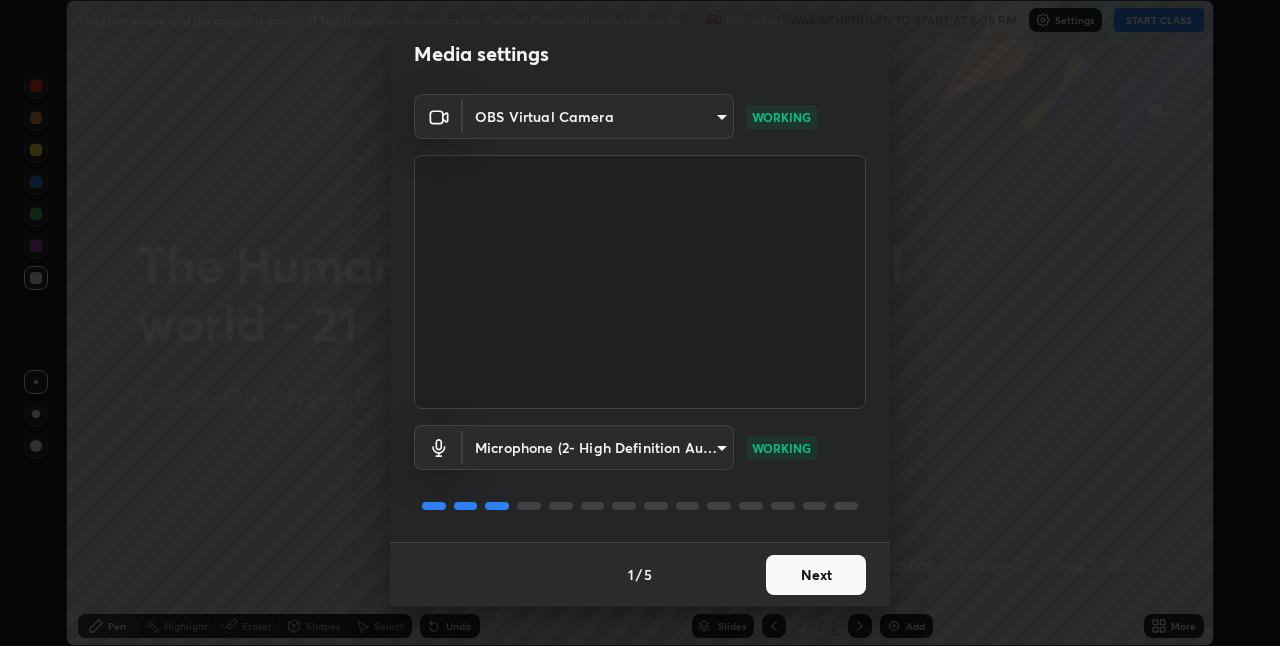 click on "Next" at bounding box center (816, 575) 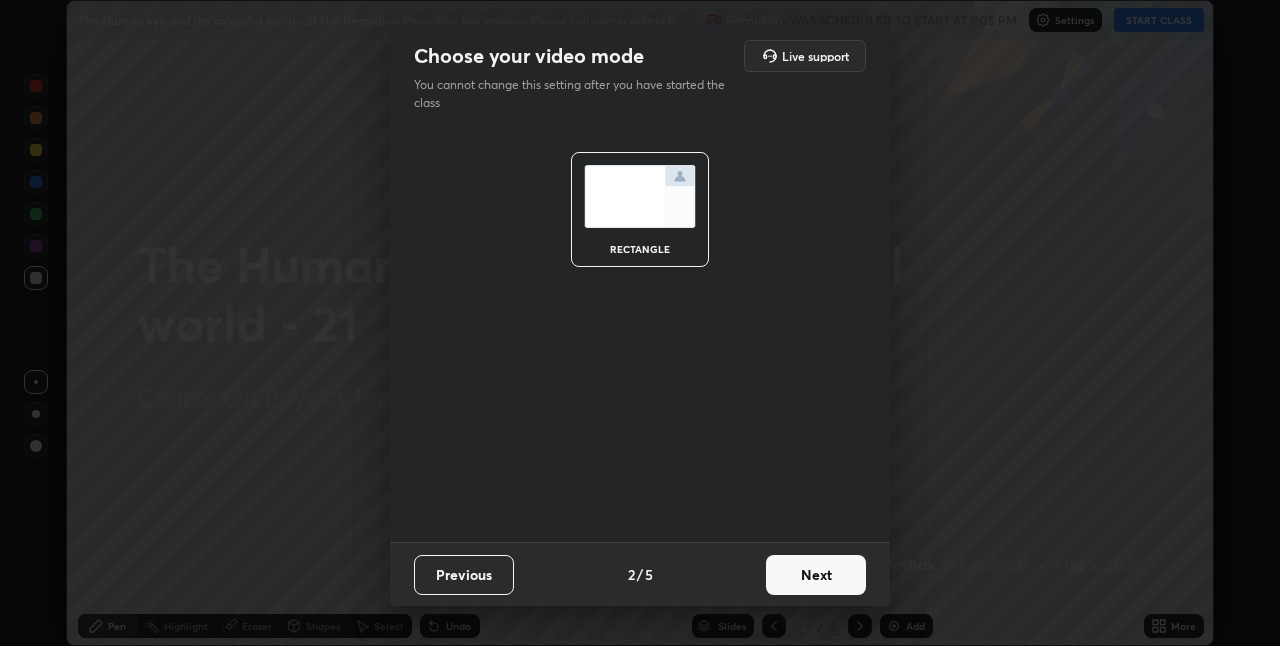 scroll, scrollTop: 0, scrollLeft: 0, axis: both 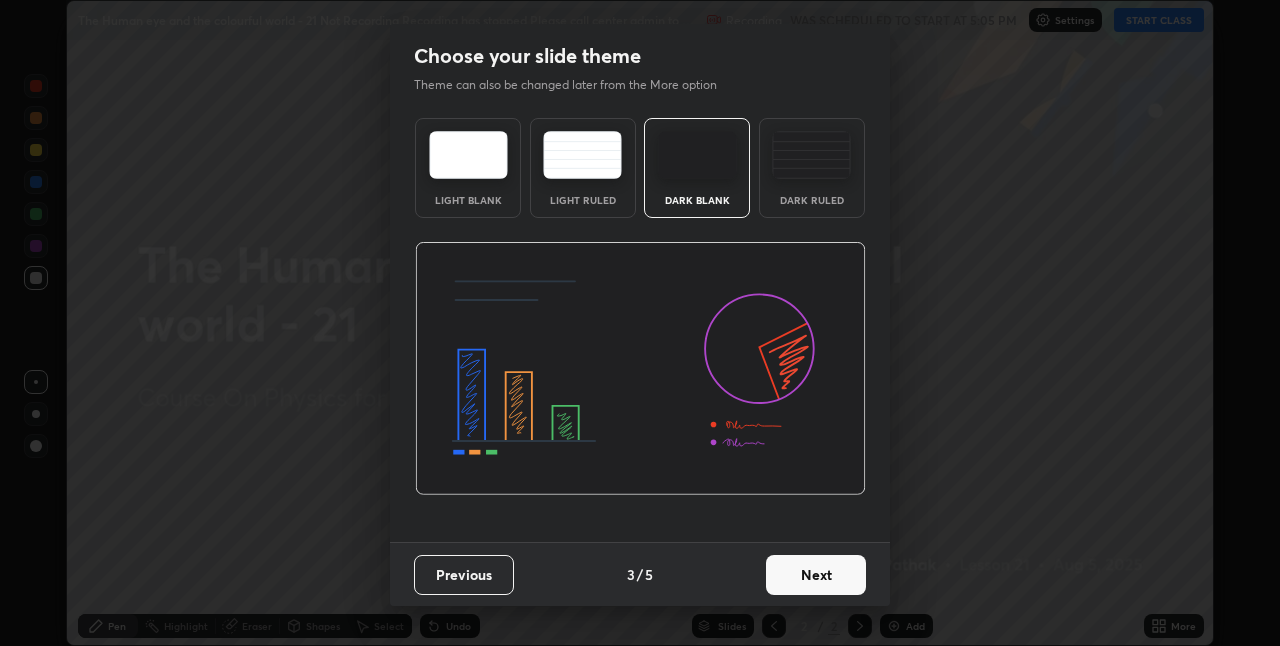 click on "Next" at bounding box center [816, 575] 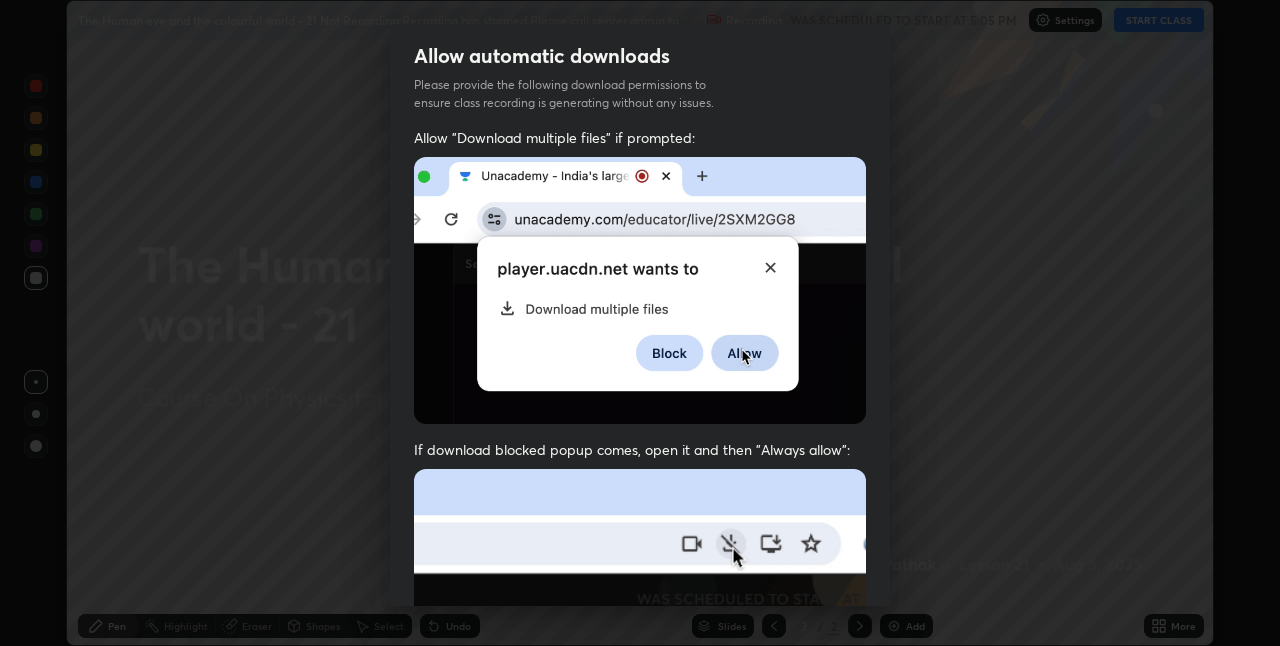 click at bounding box center [640, 687] 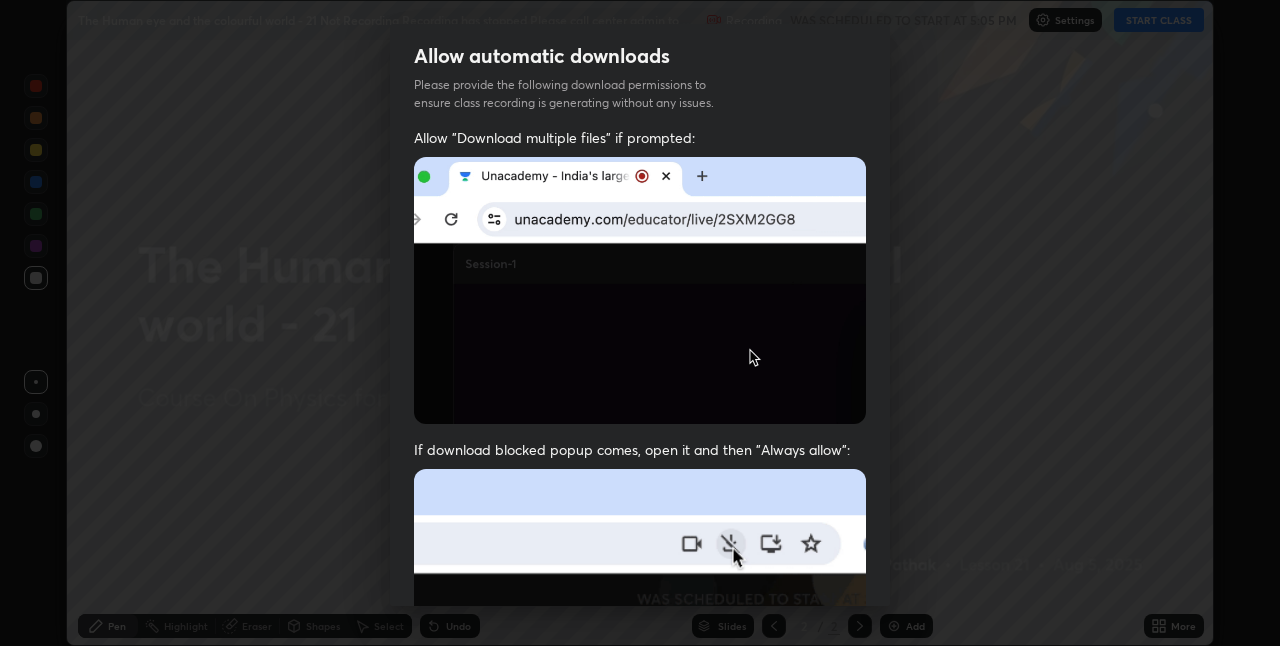 click at bounding box center (640, 687) 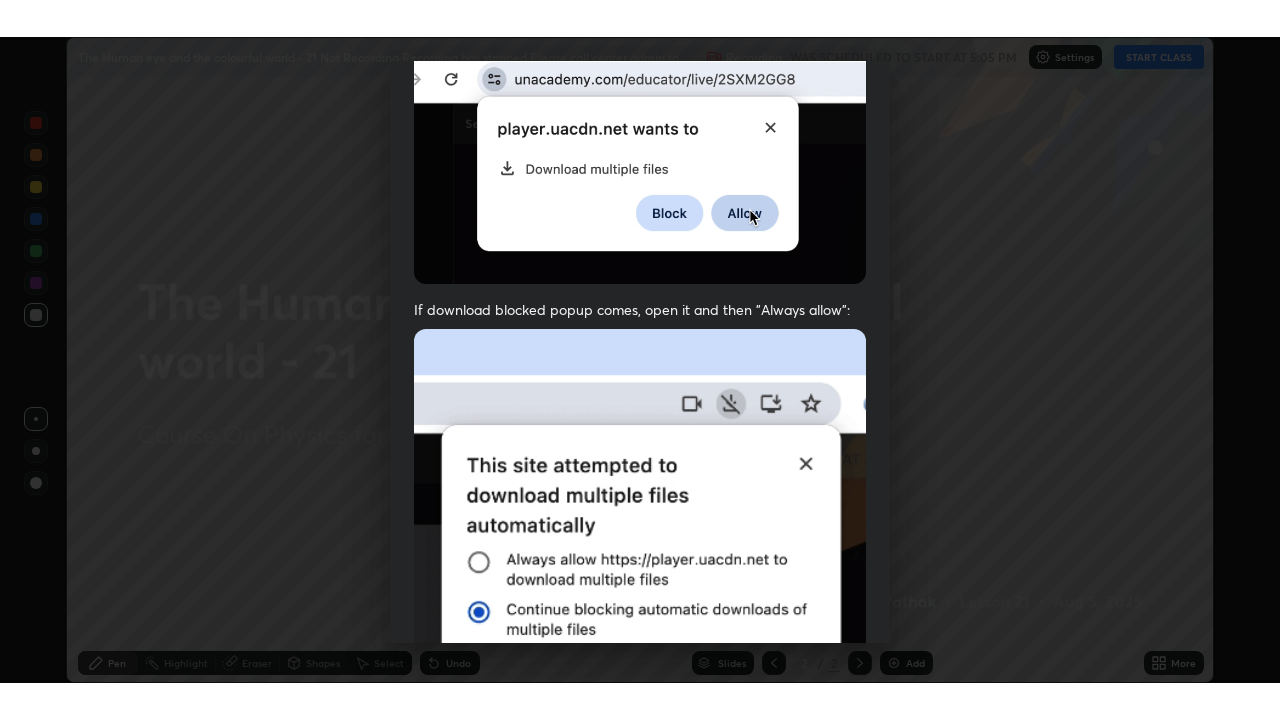 scroll, scrollTop: 418, scrollLeft: 0, axis: vertical 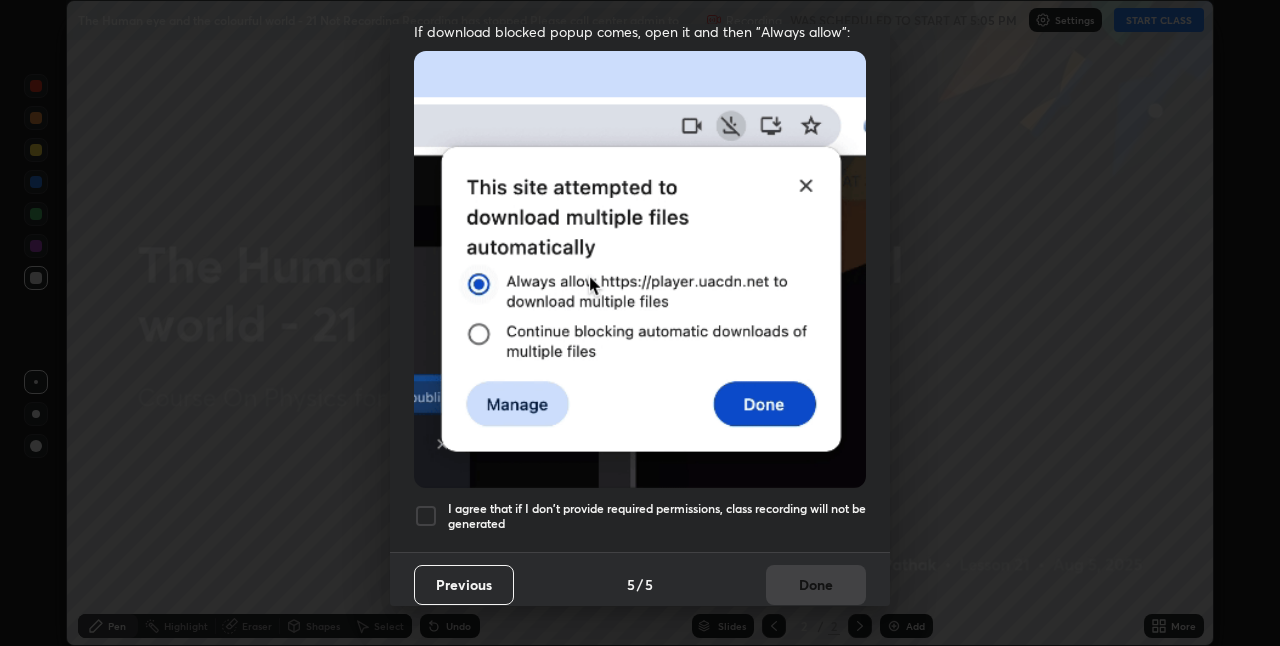 click on "I agree that if I don't provide required permissions, class recording will not be generated" at bounding box center [657, 516] 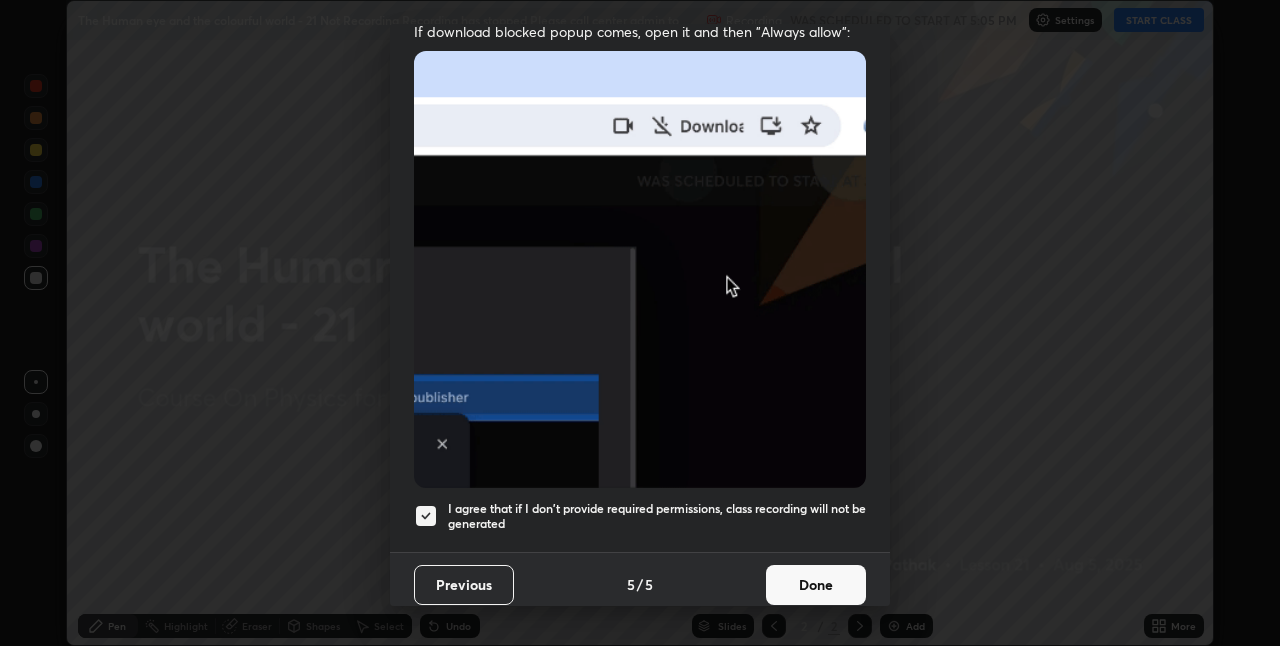 click on "Done" at bounding box center [816, 585] 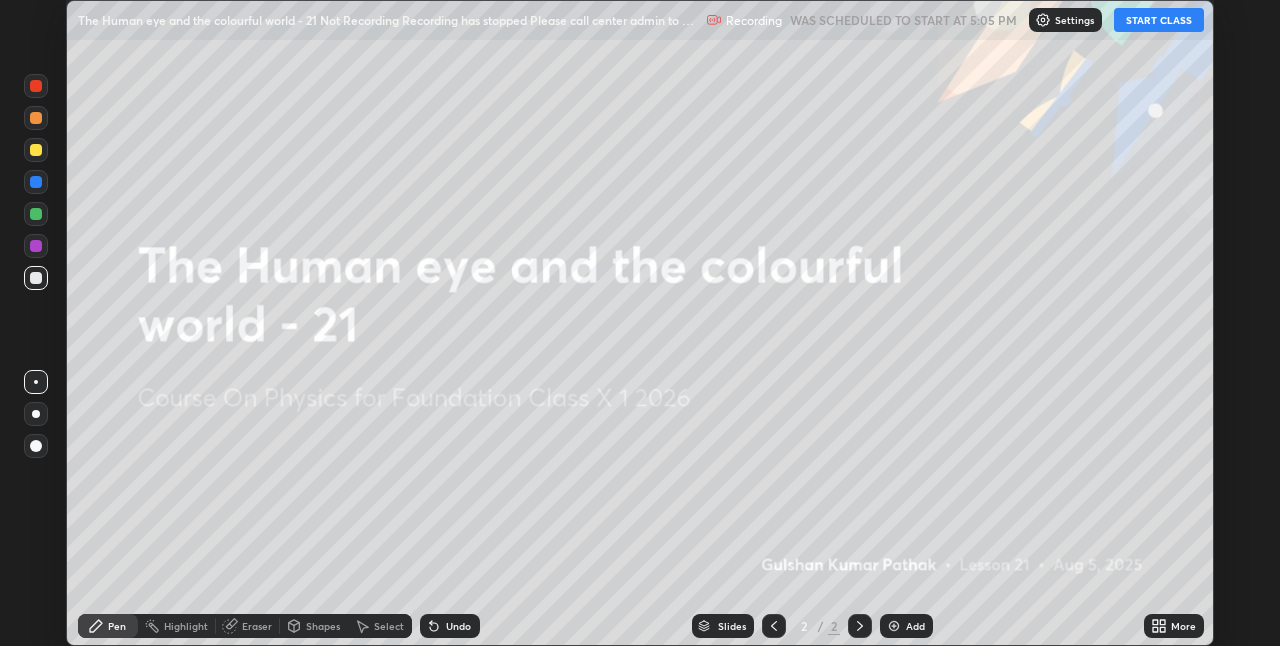 click 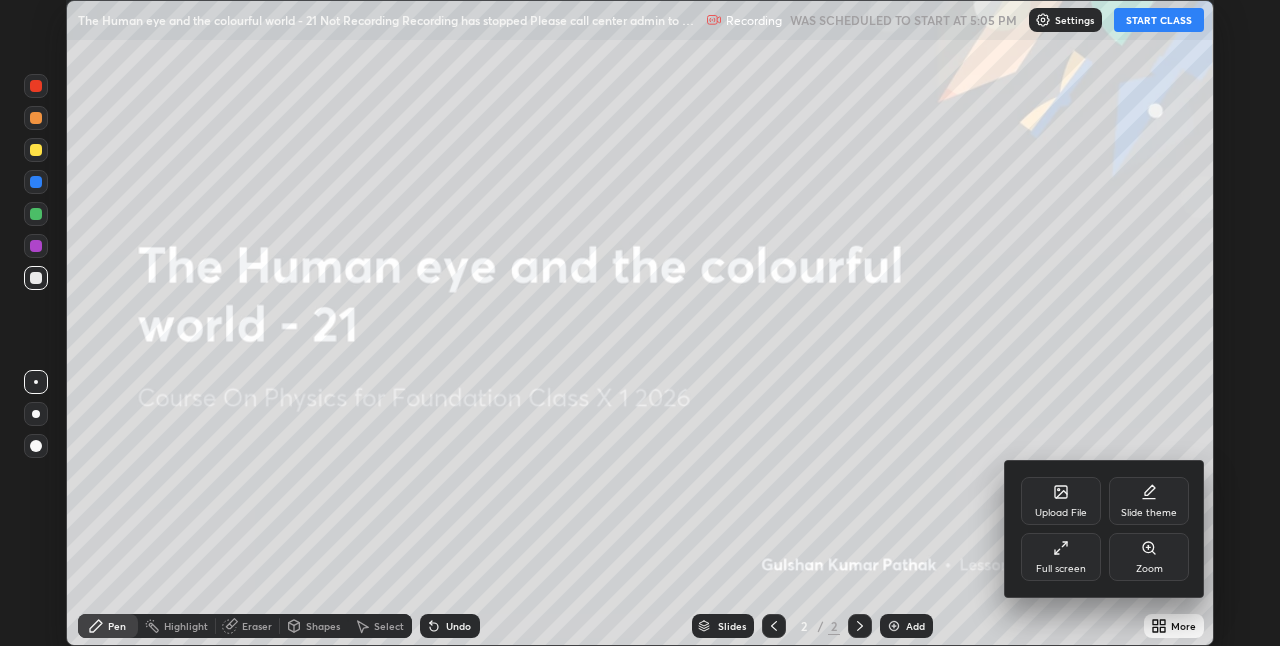 click on "Full screen" at bounding box center (1061, 557) 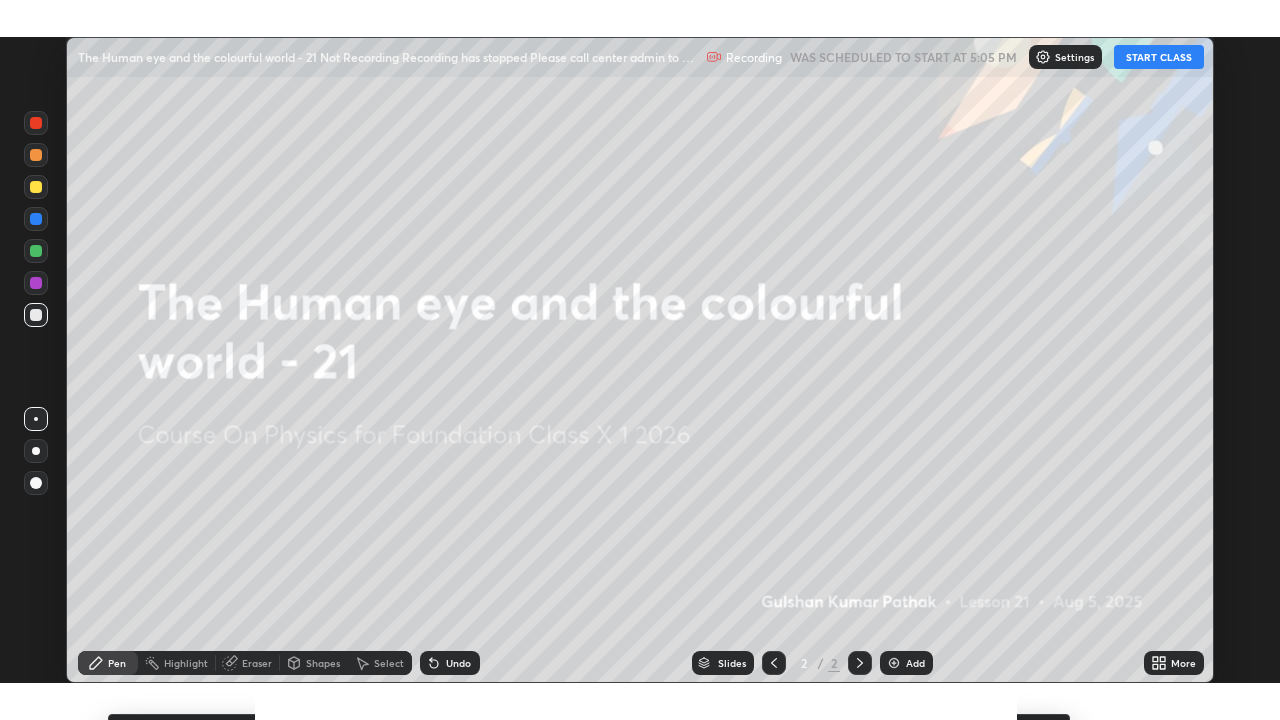 scroll, scrollTop: 99280, scrollLeft: 98720, axis: both 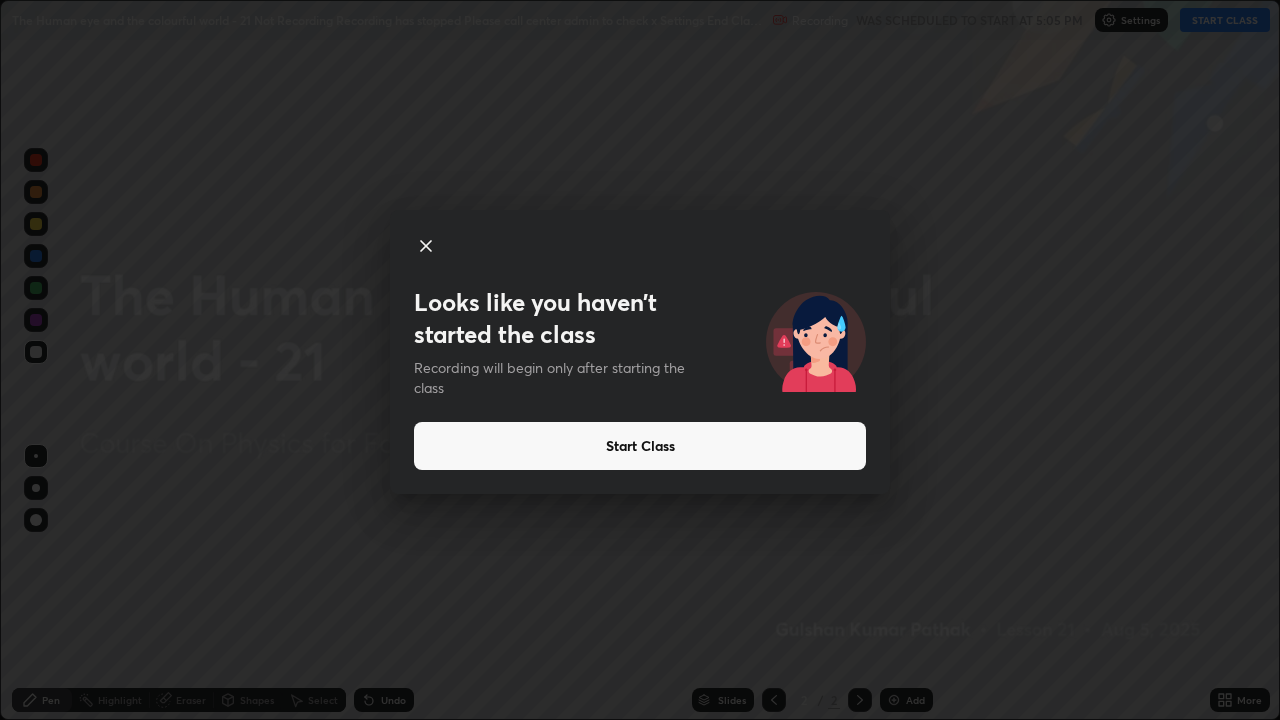 click on "Start Class" at bounding box center (640, 446) 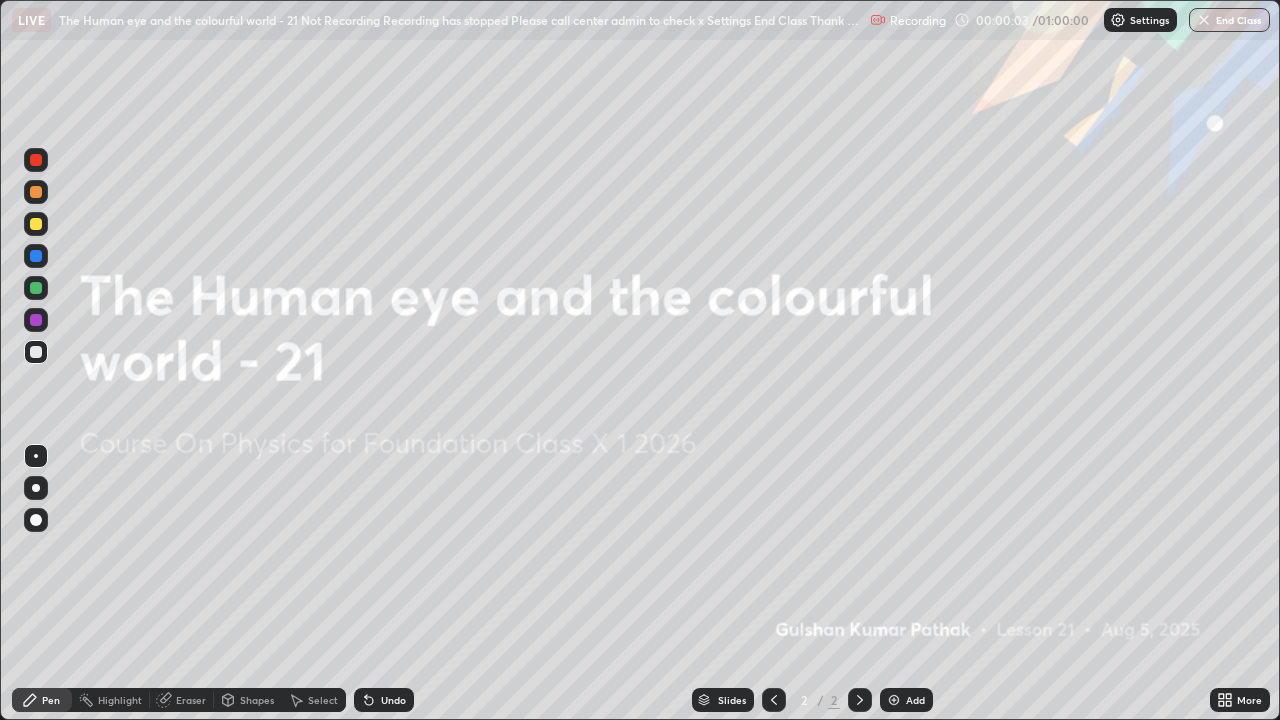 click on "Add" at bounding box center [915, 700] 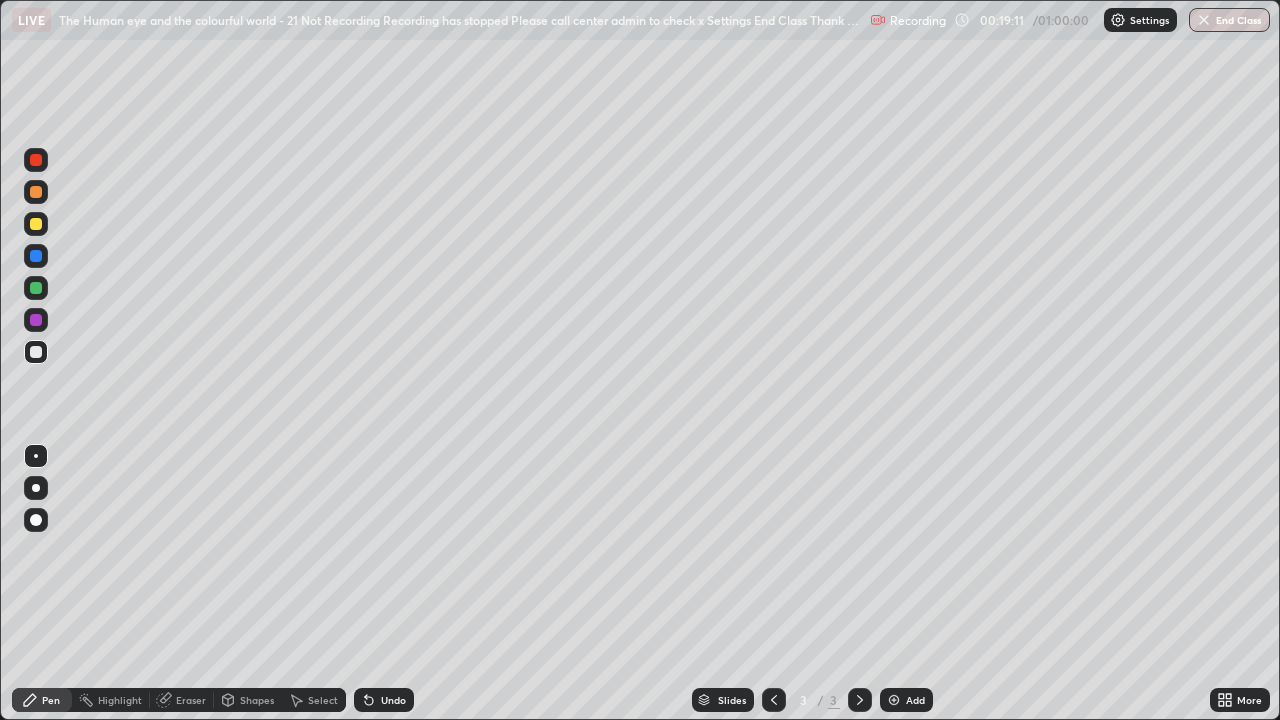 click at bounding box center [36, 520] 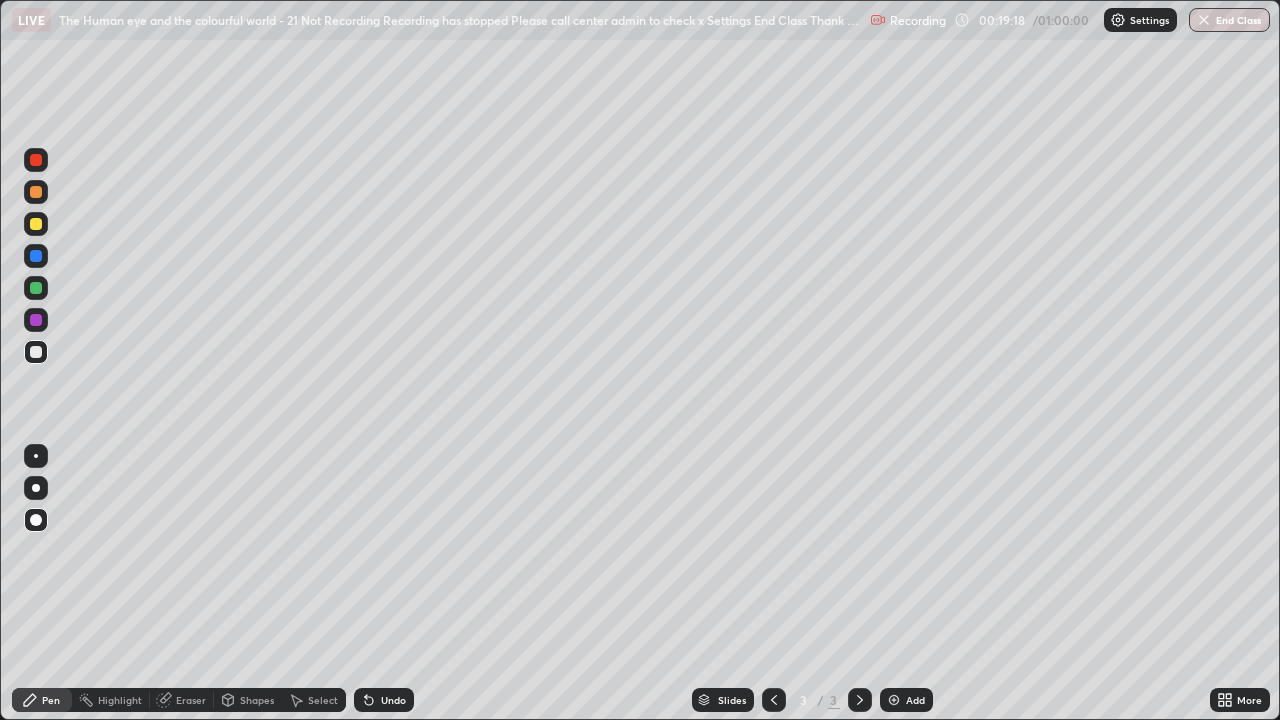 click at bounding box center (36, 320) 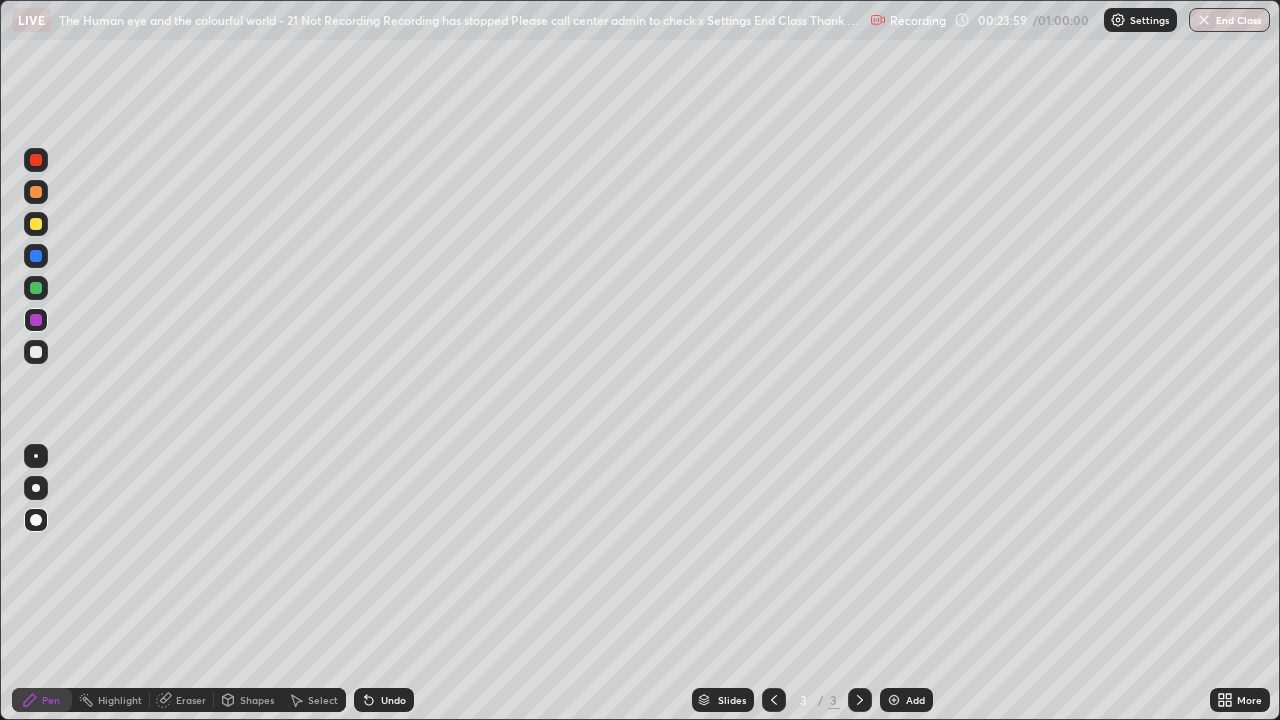 click at bounding box center [36, 288] 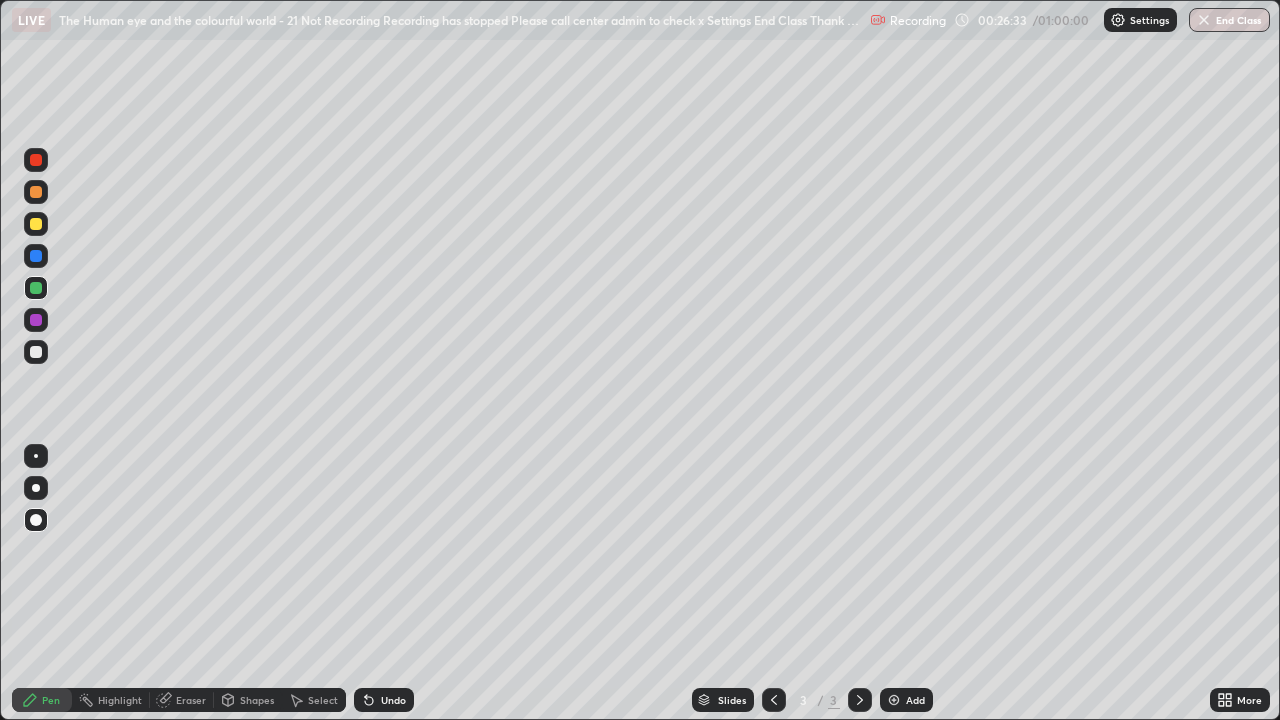 click on "Add" at bounding box center (915, 700) 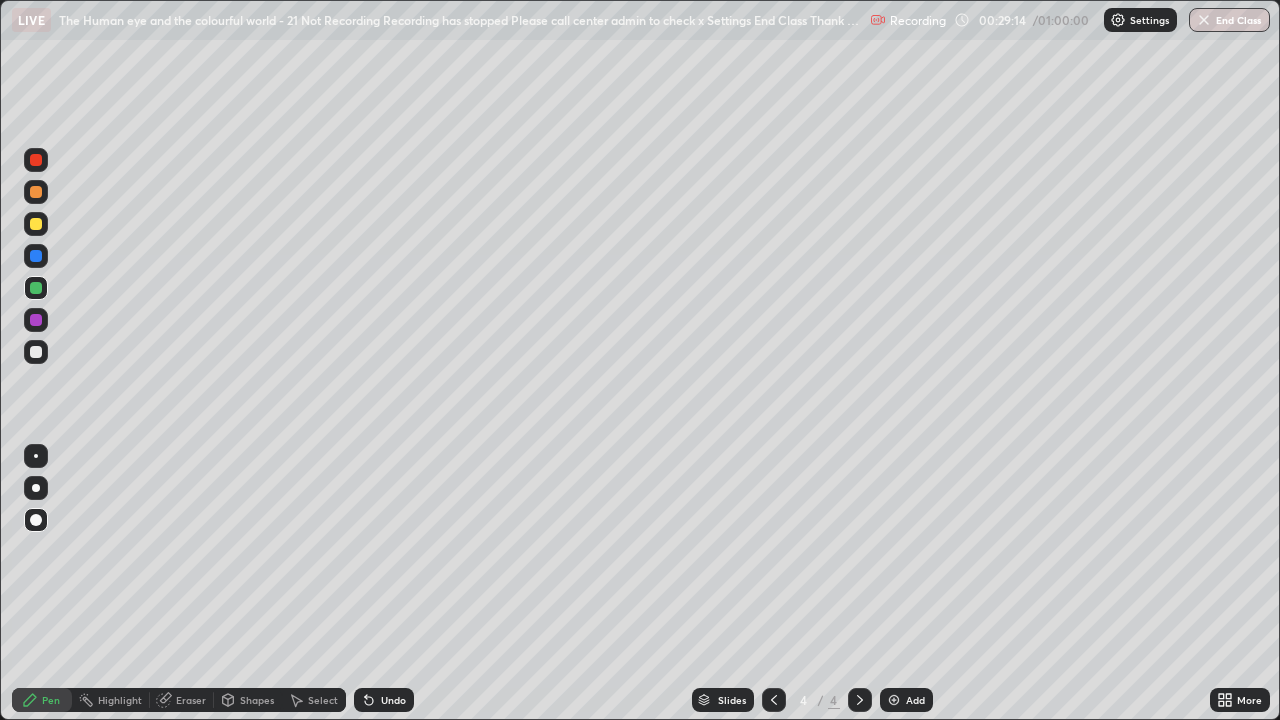 click at bounding box center (36, 352) 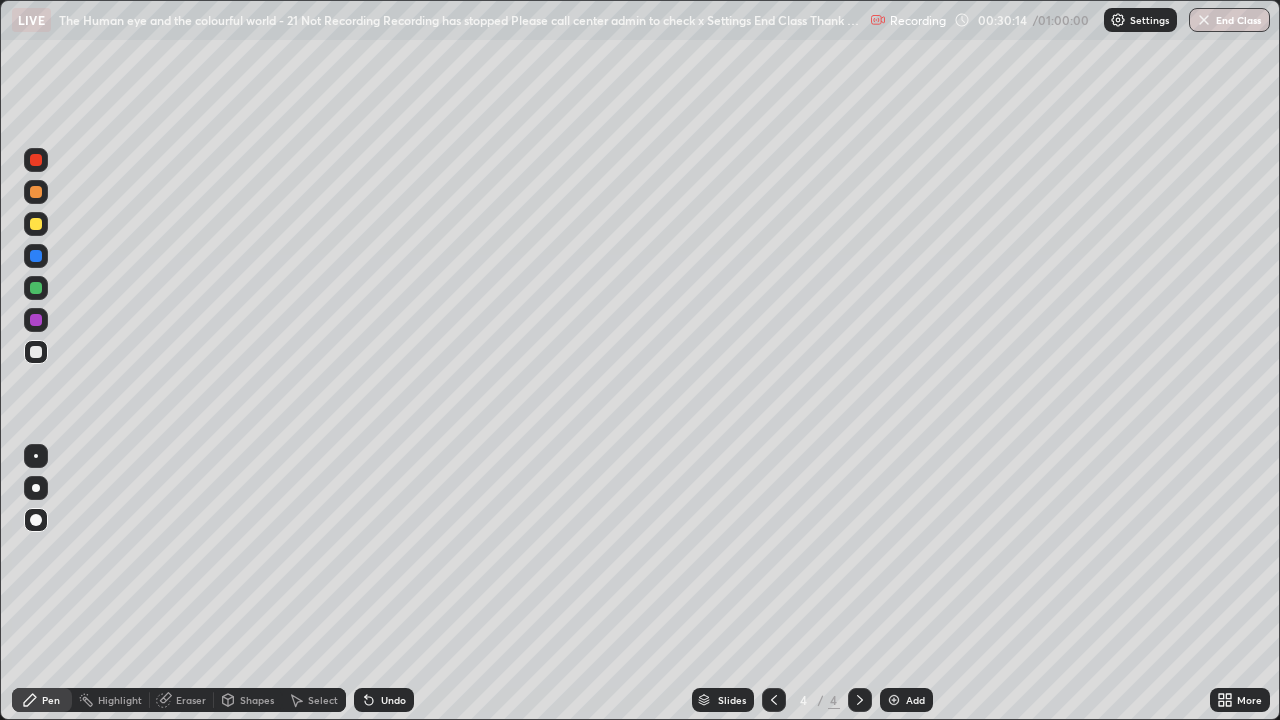 click at bounding box center [36, 456] 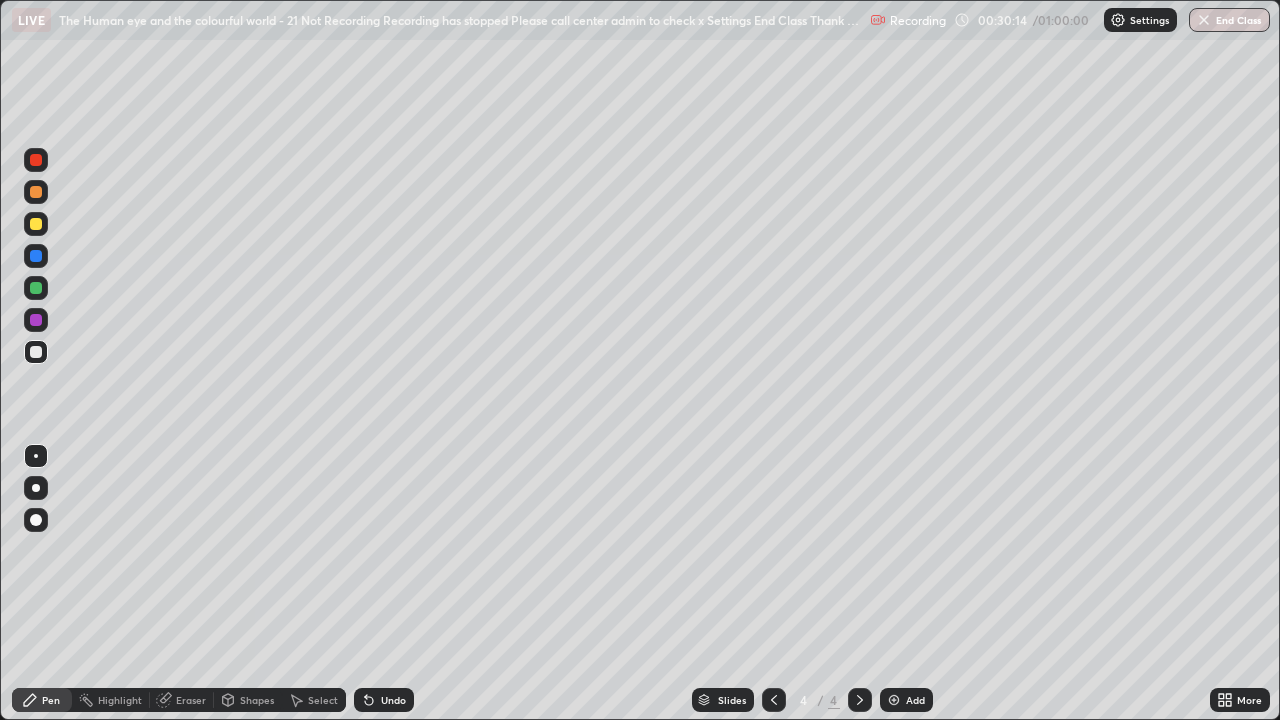 click at bounding box center (36, 320) 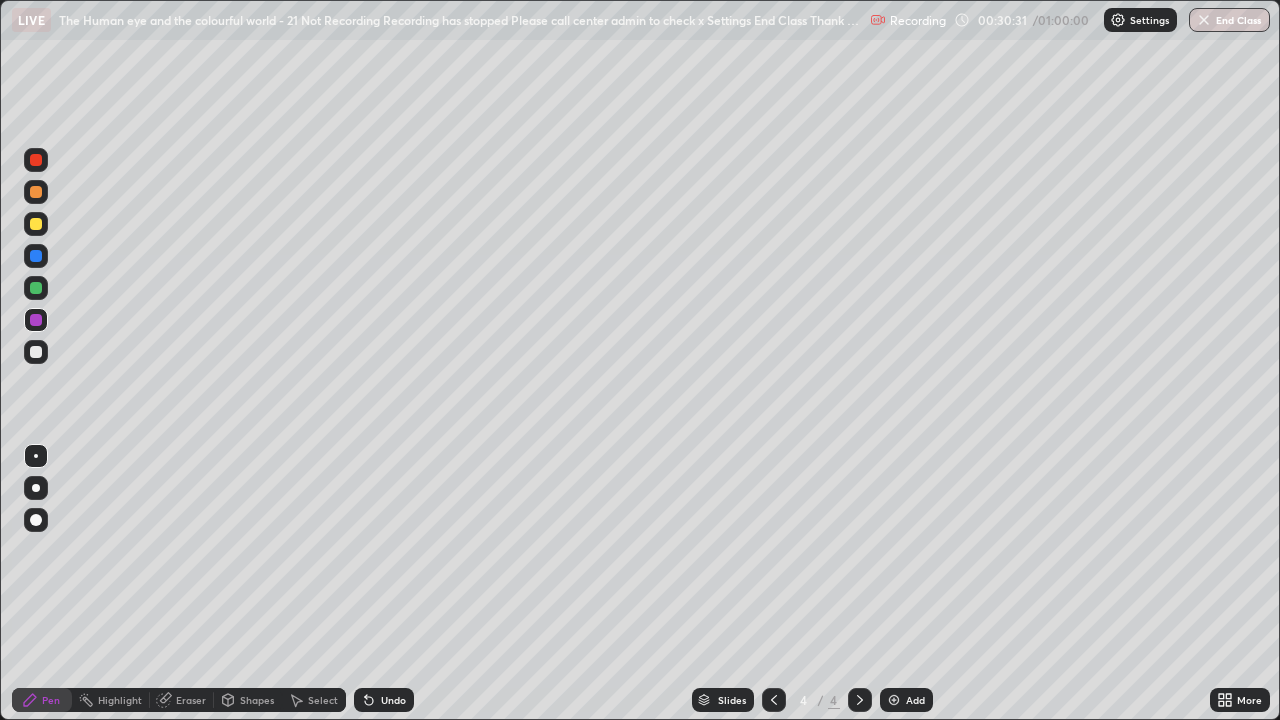 click at bounding box center [36, 520] 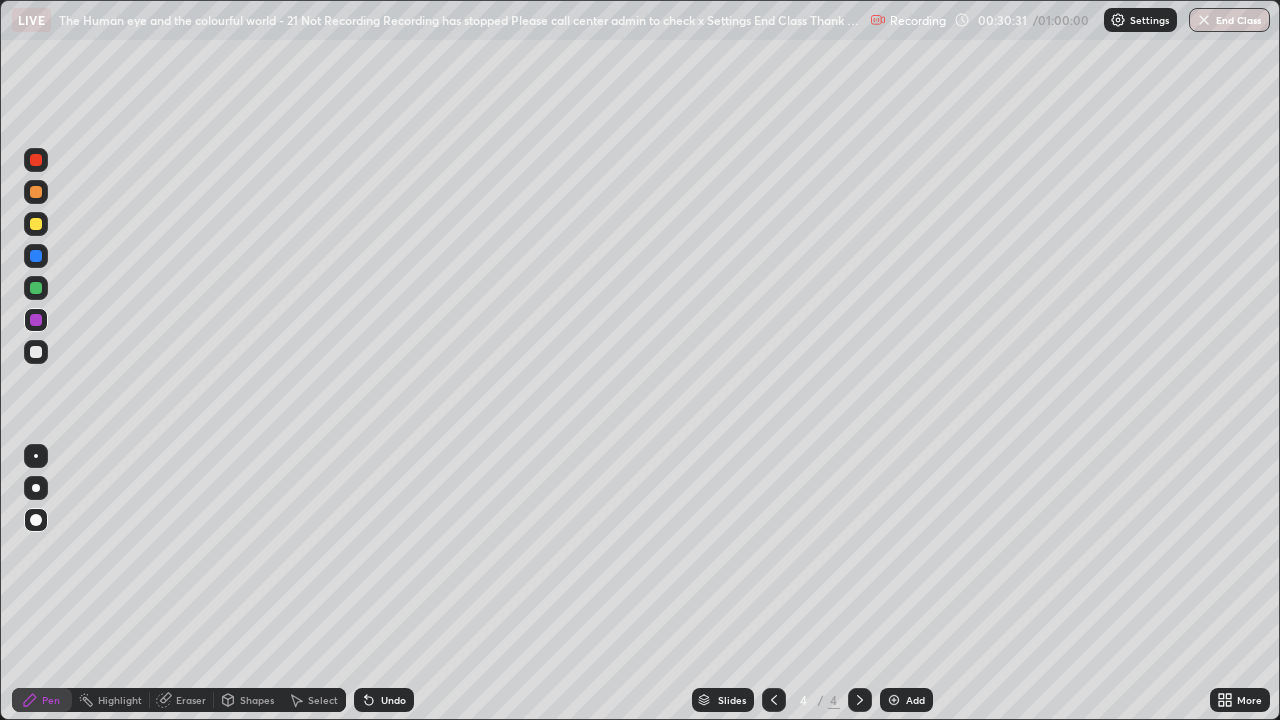click at bounding box center [36, 352] 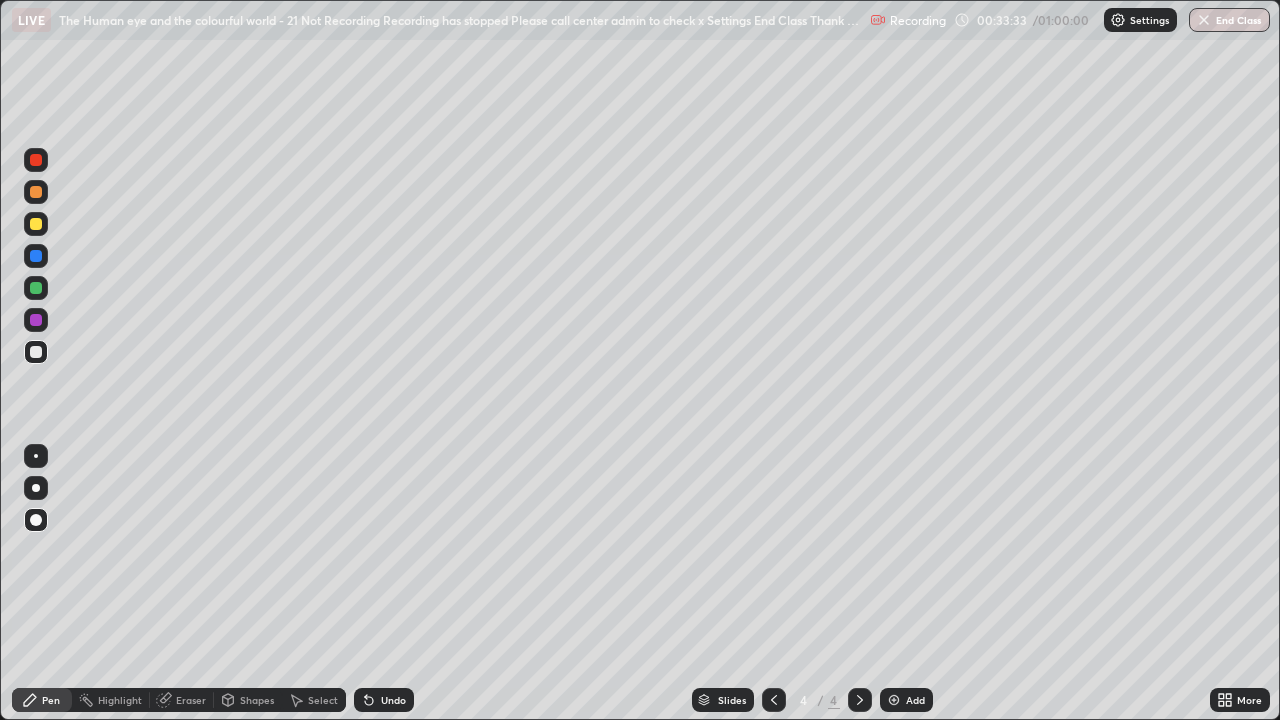 click on "Add" at bounding box center (915, 700) 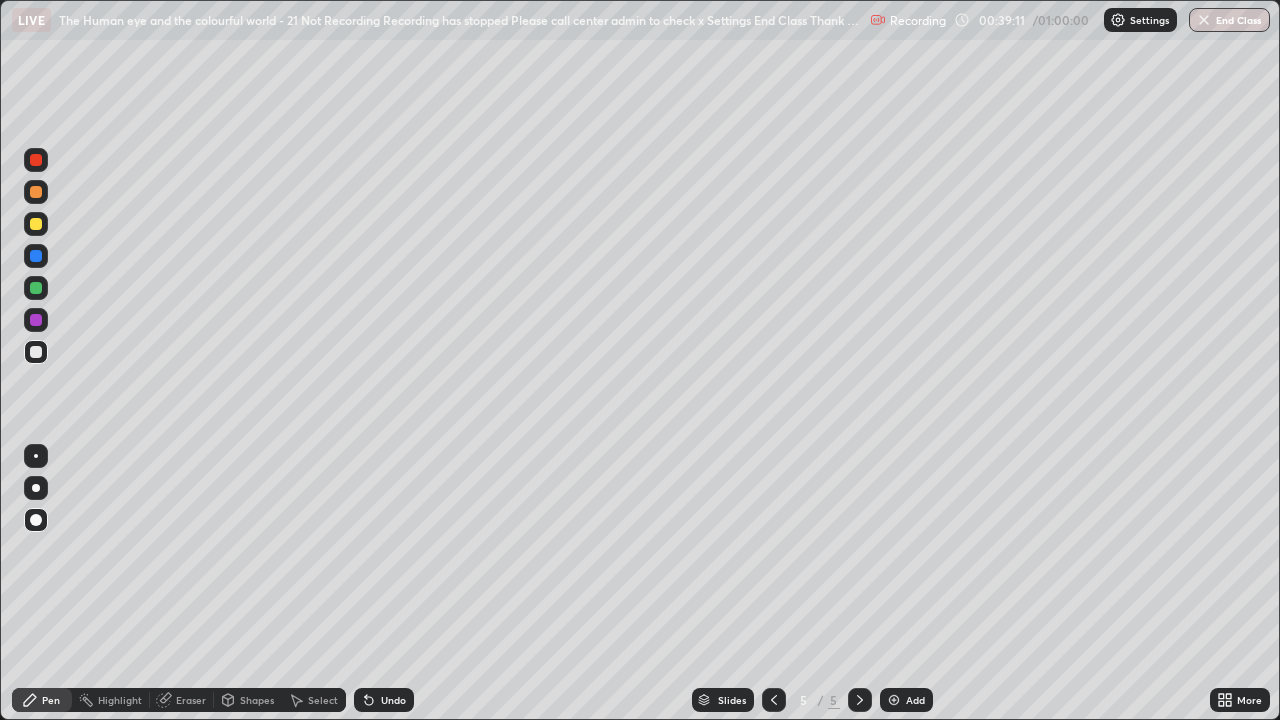 click at bounding box center [36, 320] 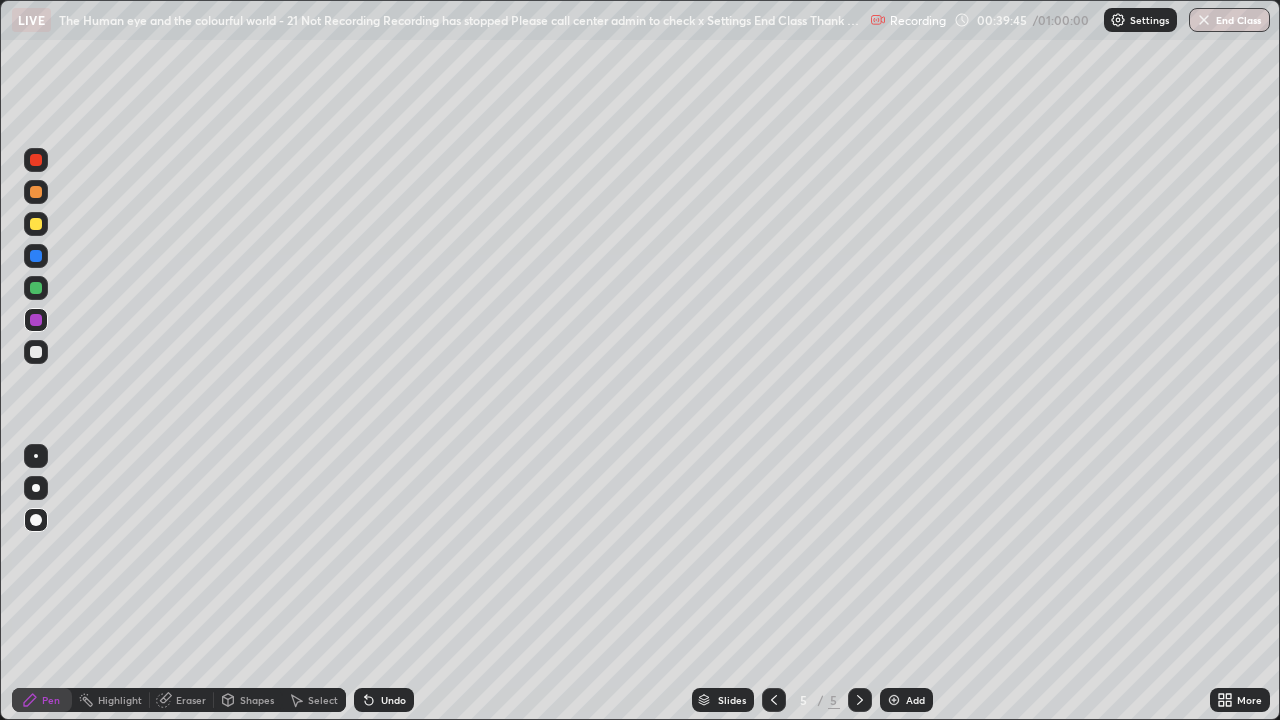 click at bounding box center [36, 456] 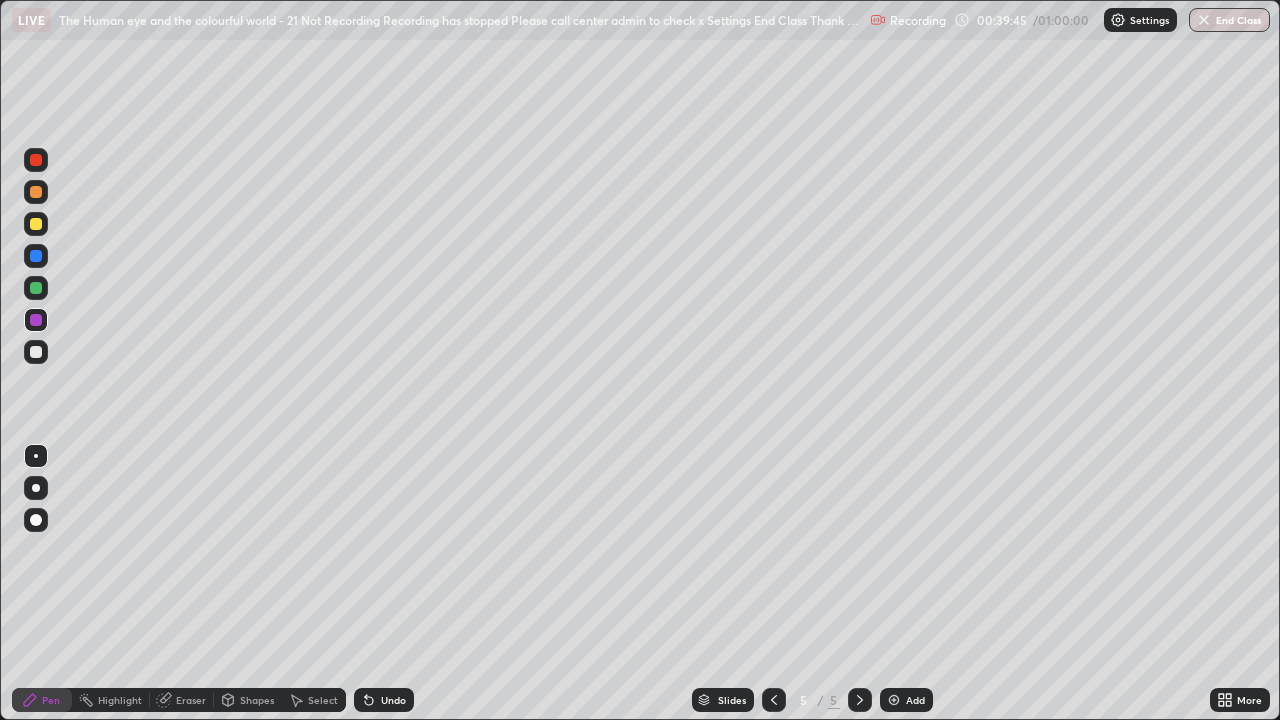 click at bounding box center [36, 352] 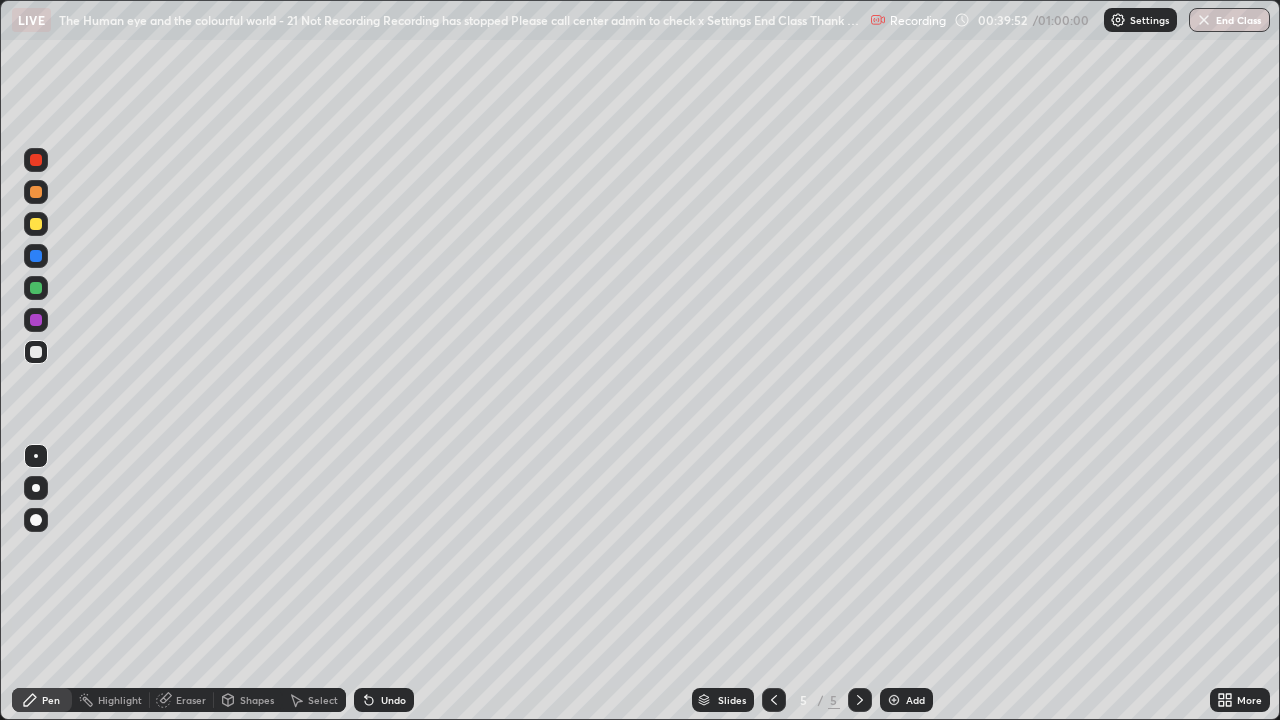 click at bounding box center [36, 520] 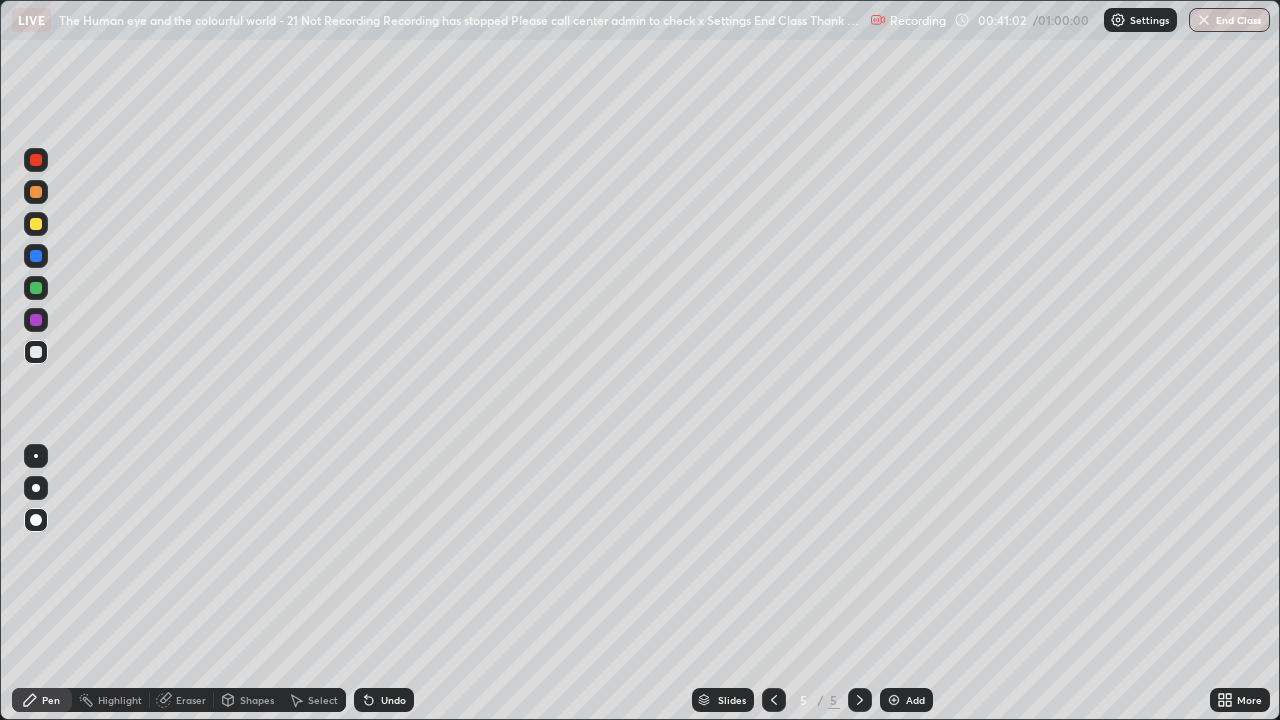 click on "Add" at bounding box center (915, 700) 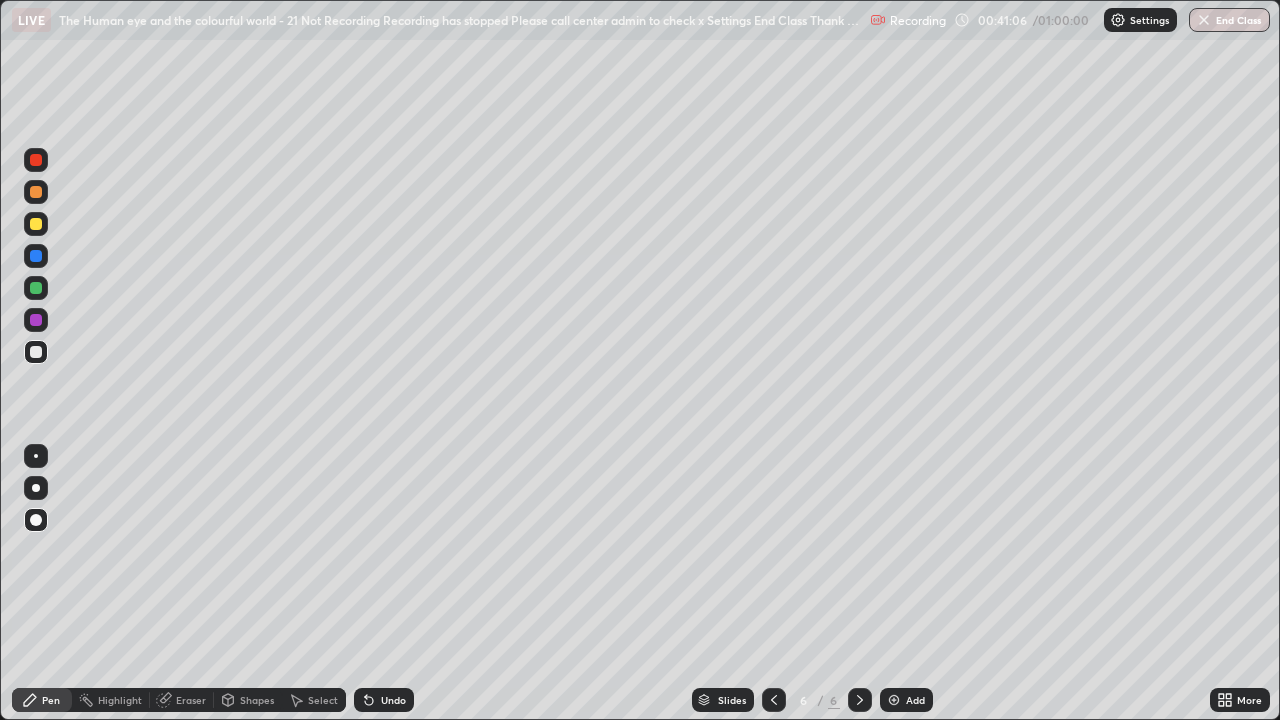 click at bounding box center [36, 224] 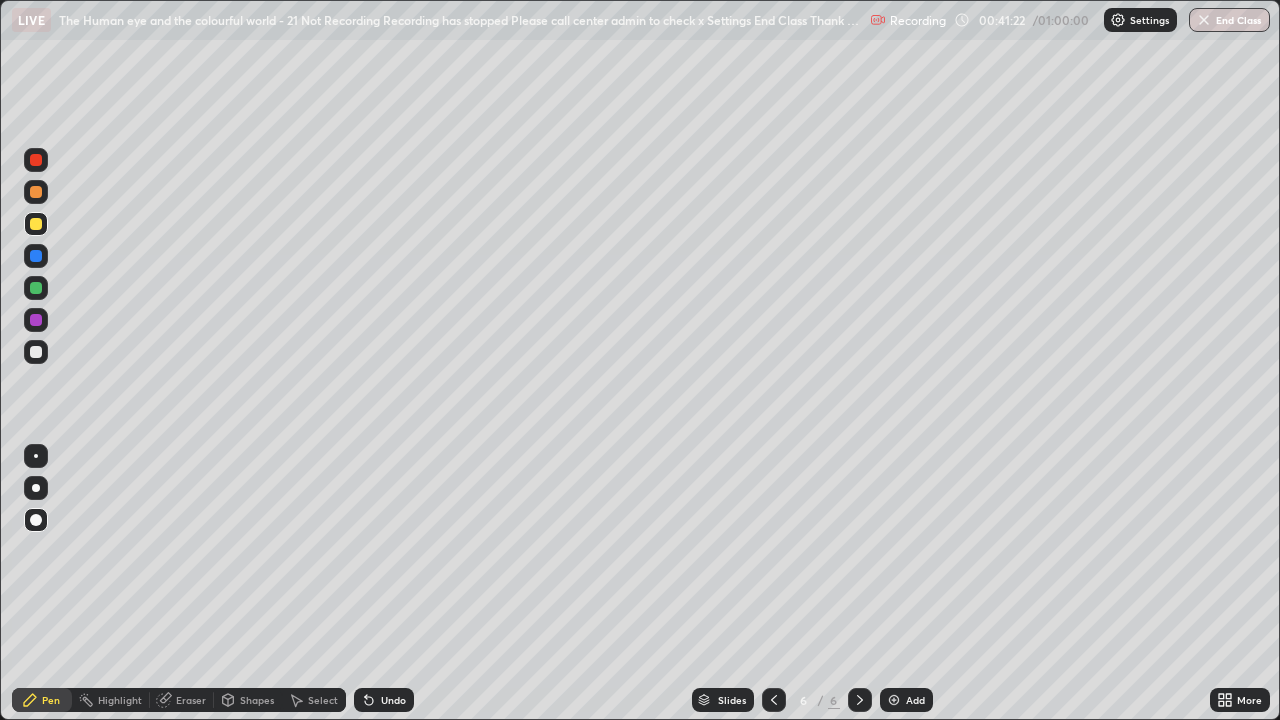 click at bounding box center (36, 320) 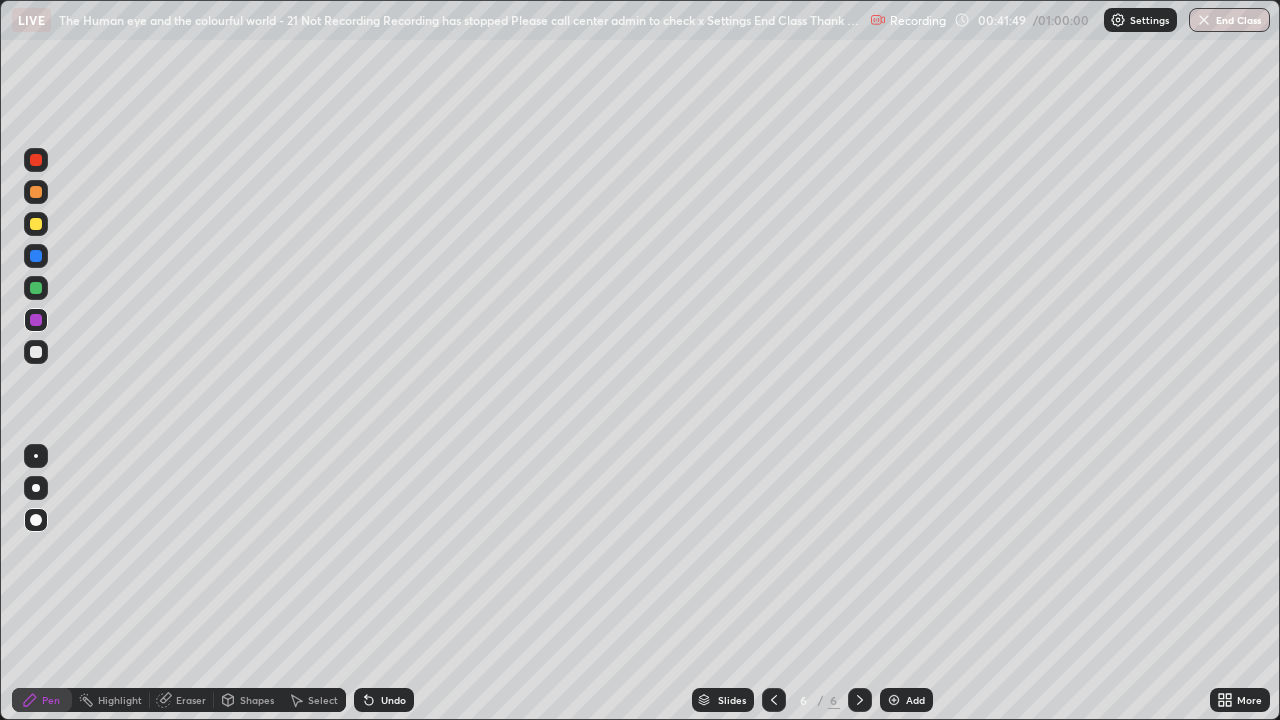 click at bounding box center [36, 456] 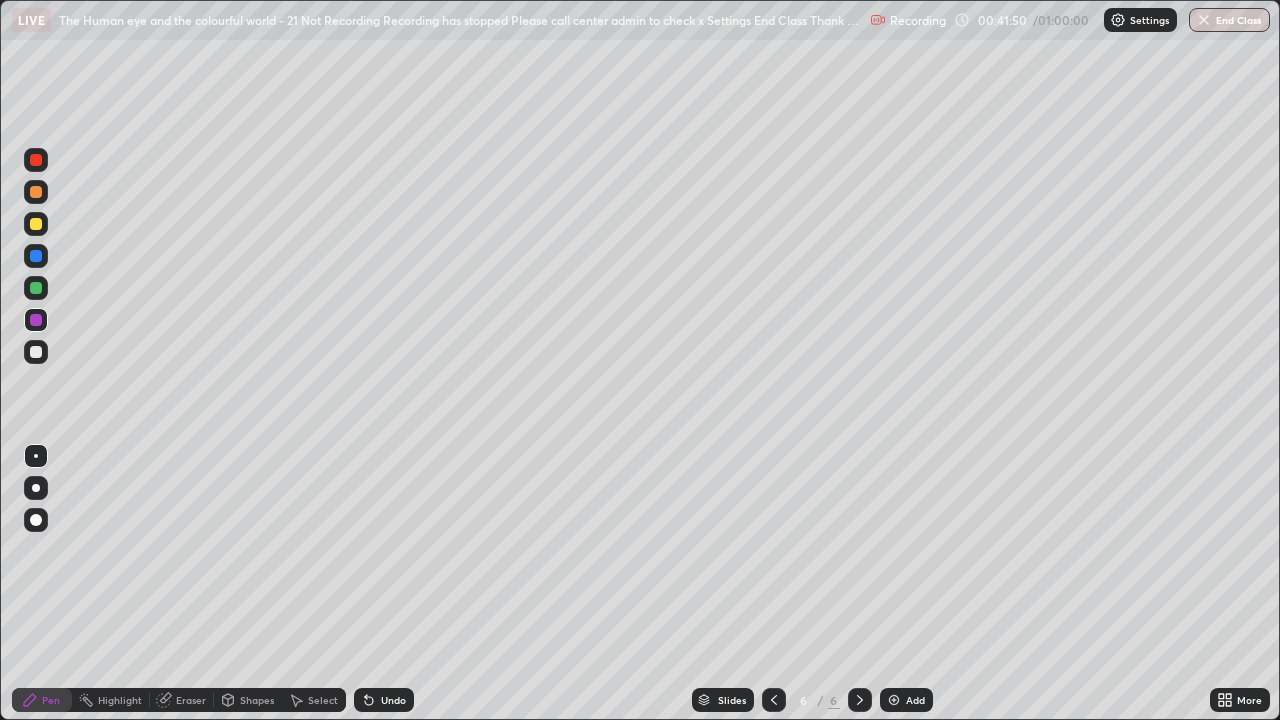 click at bounding box center [36, 352] 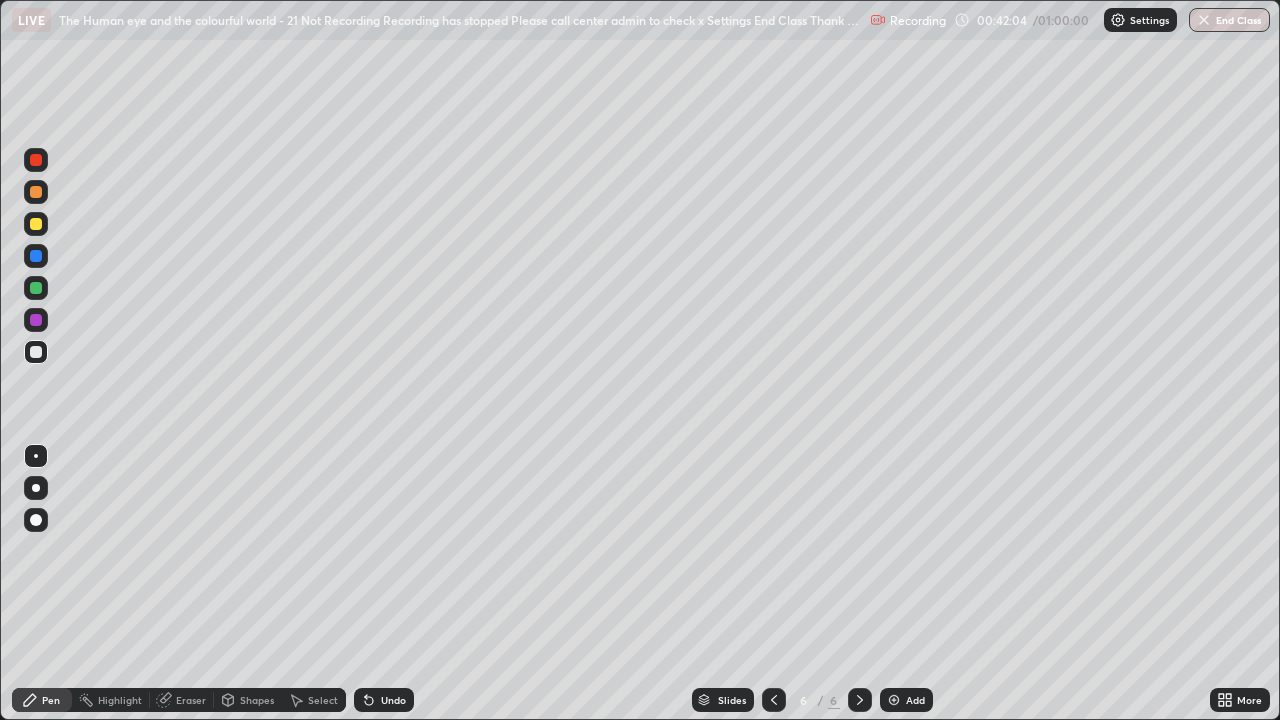 click at bounding box center [36, 520] 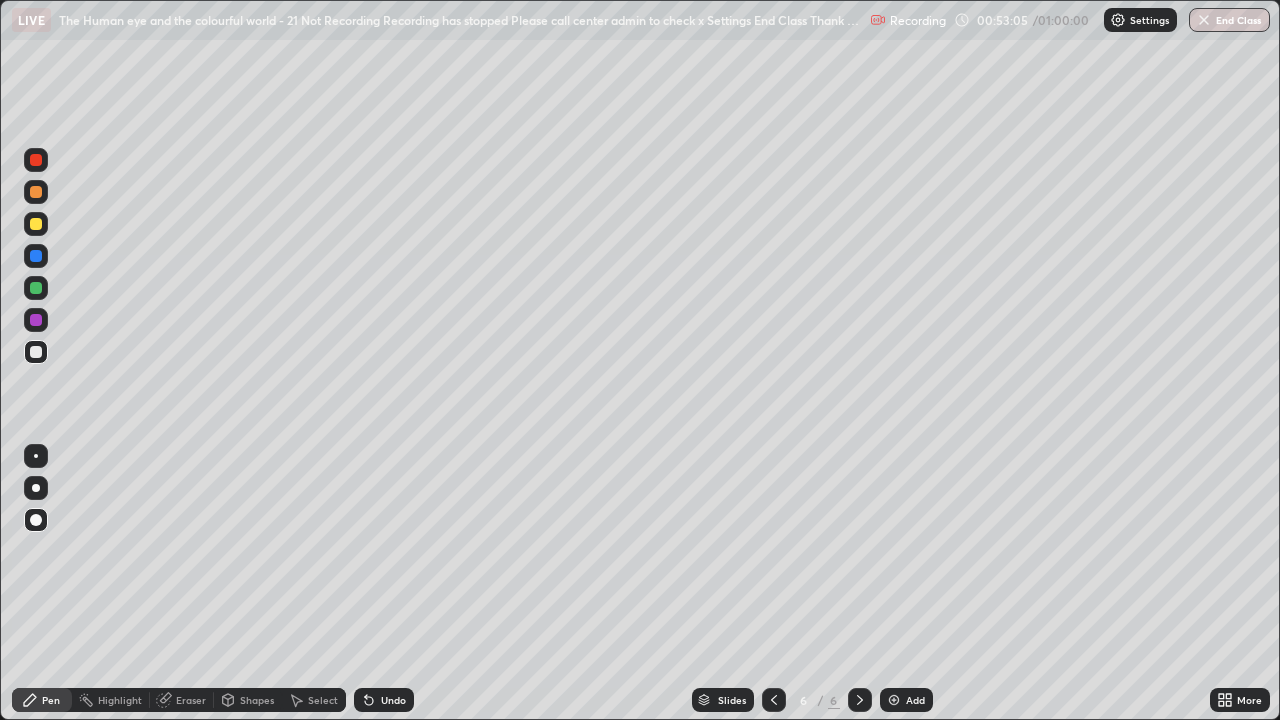 click on "Add" at bounding box center (906, 700) 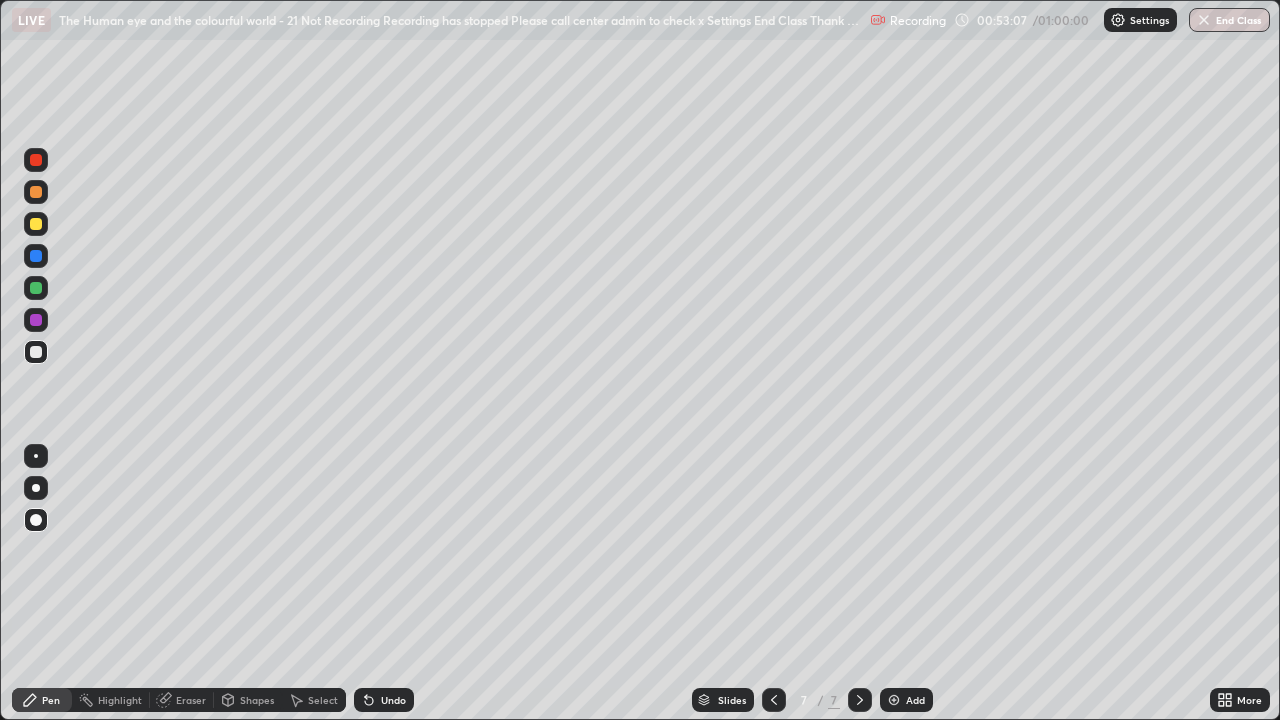 click at bounding box center [36, 320] 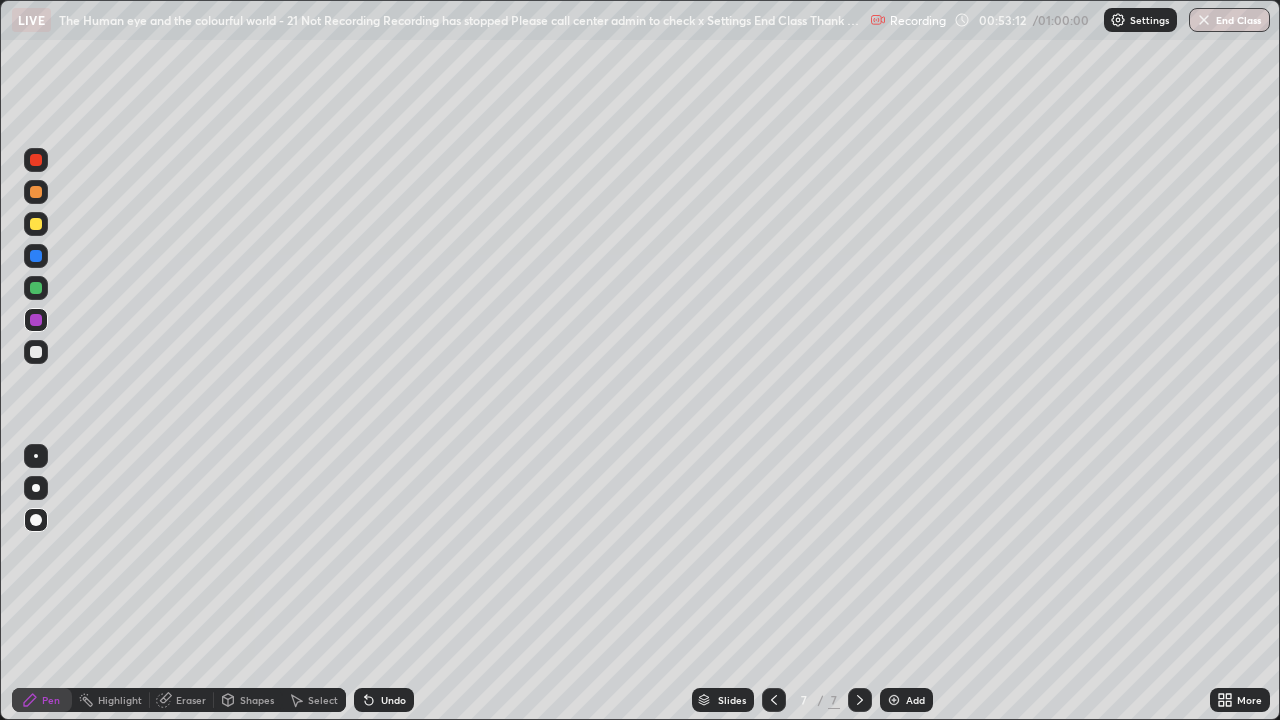 click 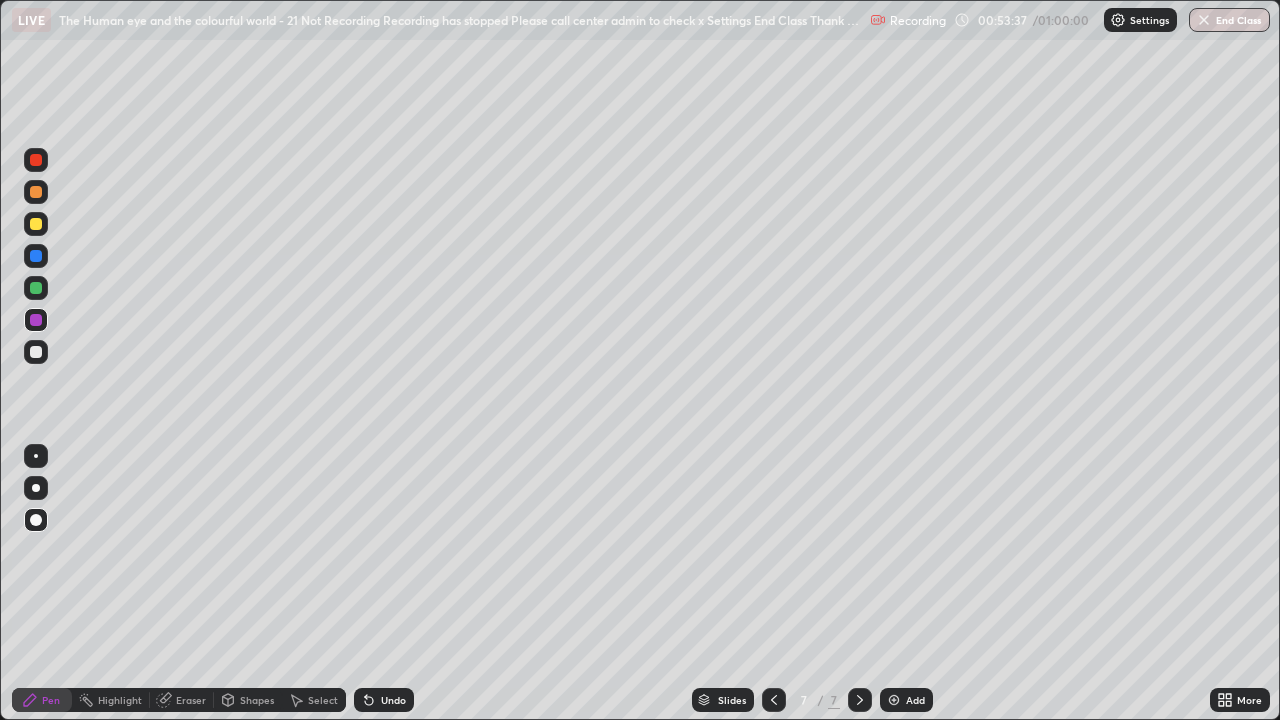 click at bounding box center [36, 352] 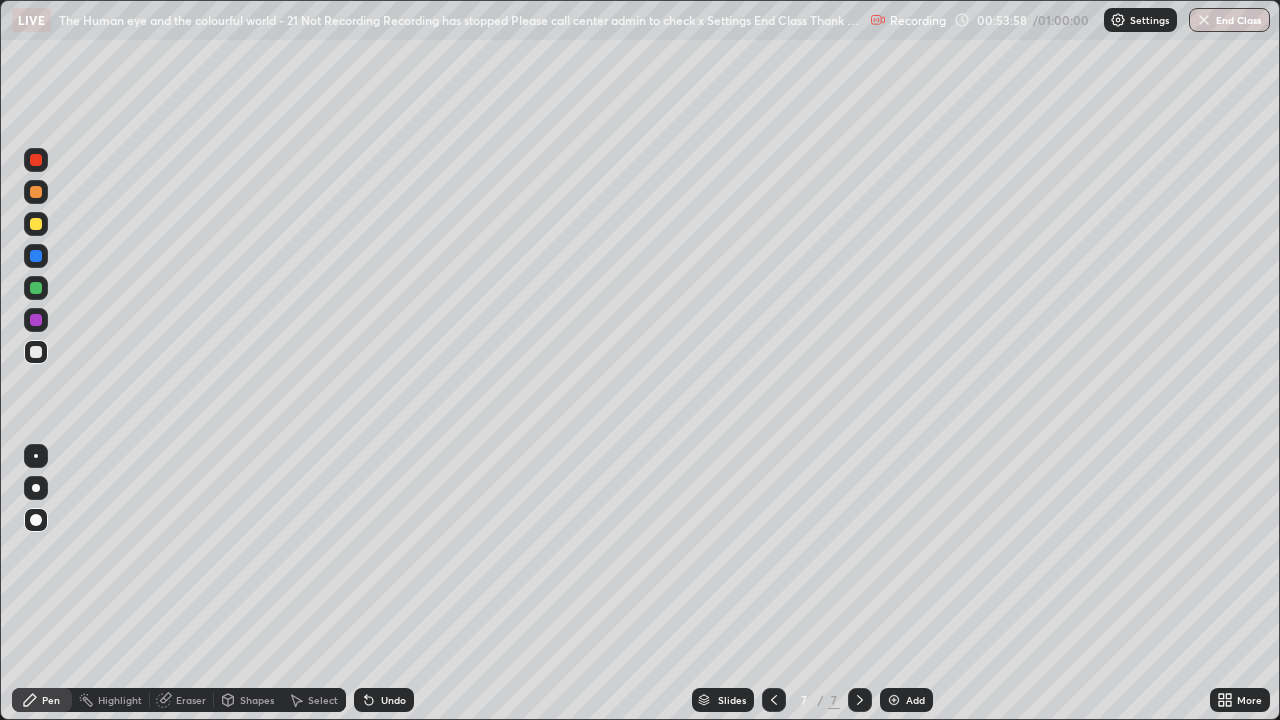 click at bounding box center (36, 320) 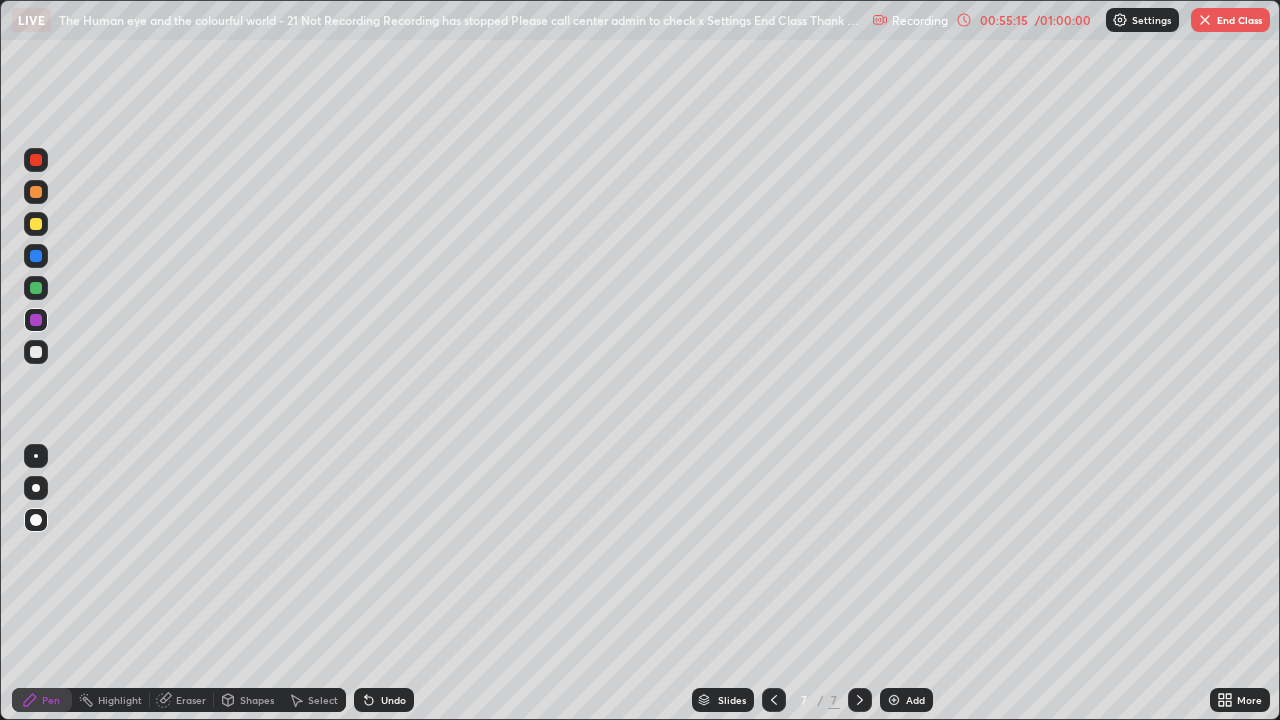 click on "End Class" at bounding box center [1230, 20] 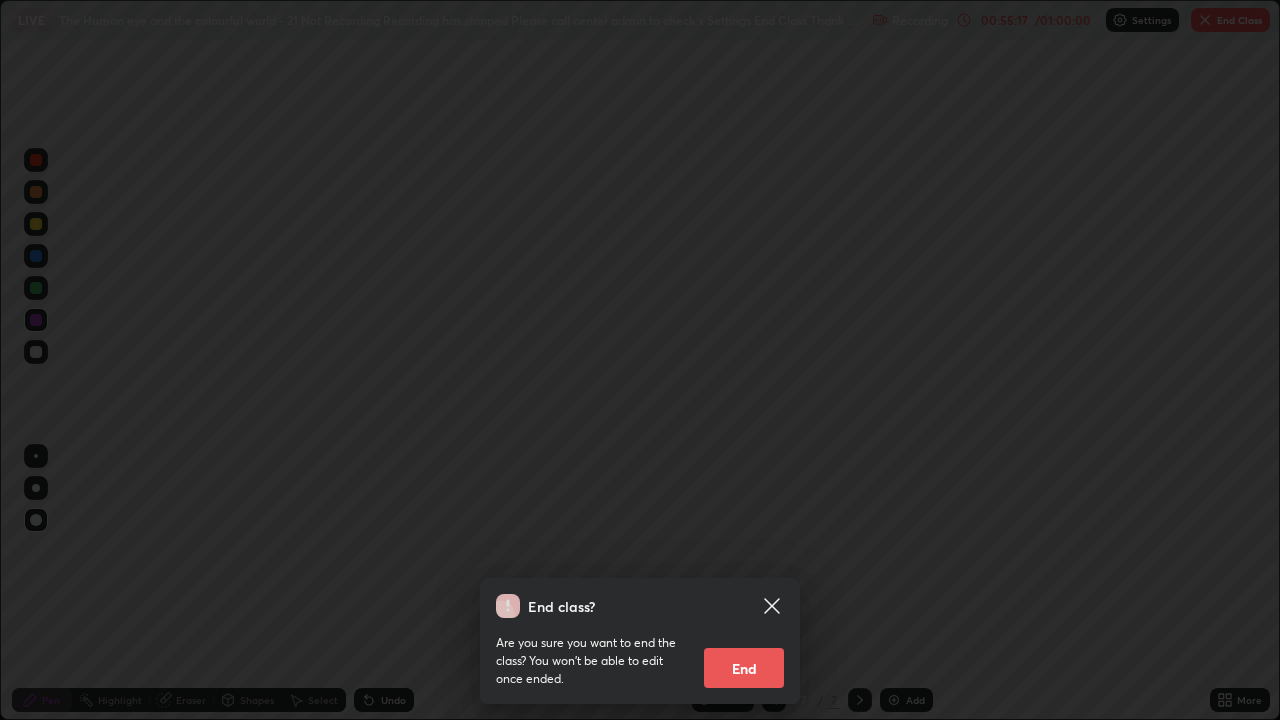 click on "End" at bounding box center [744, 668] 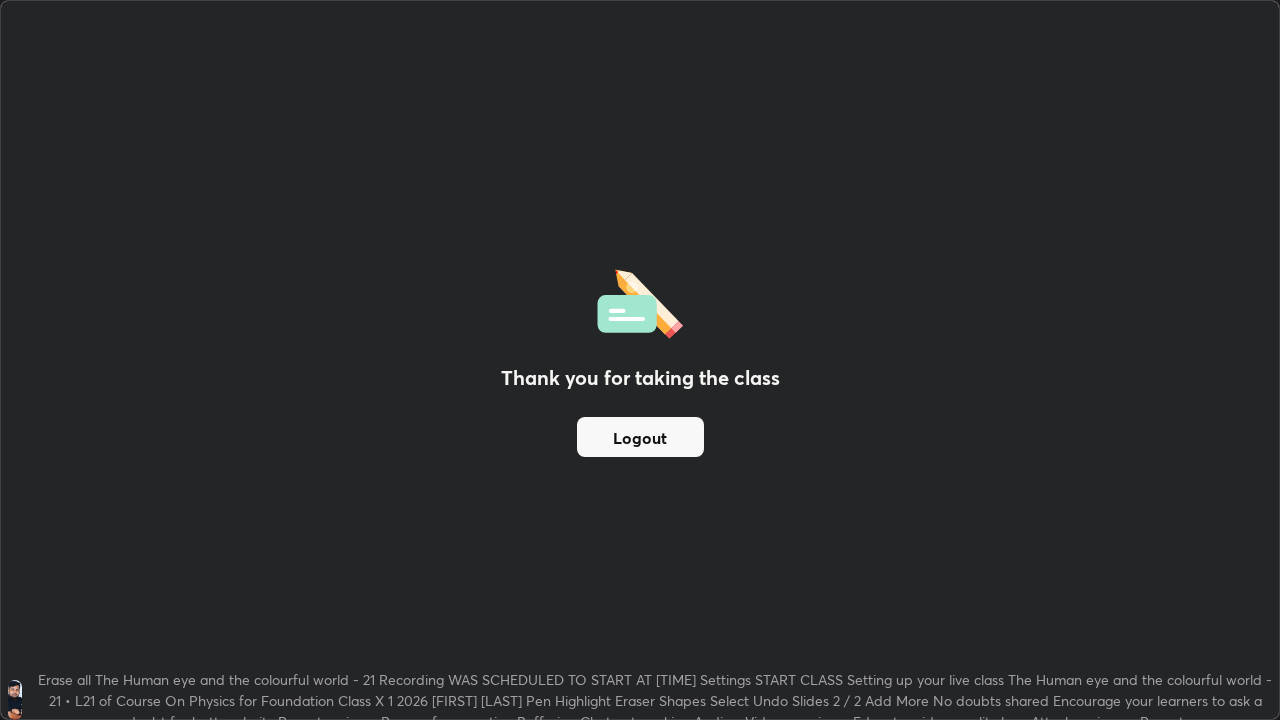 click on "Logout" at bounding box center [640, 437] 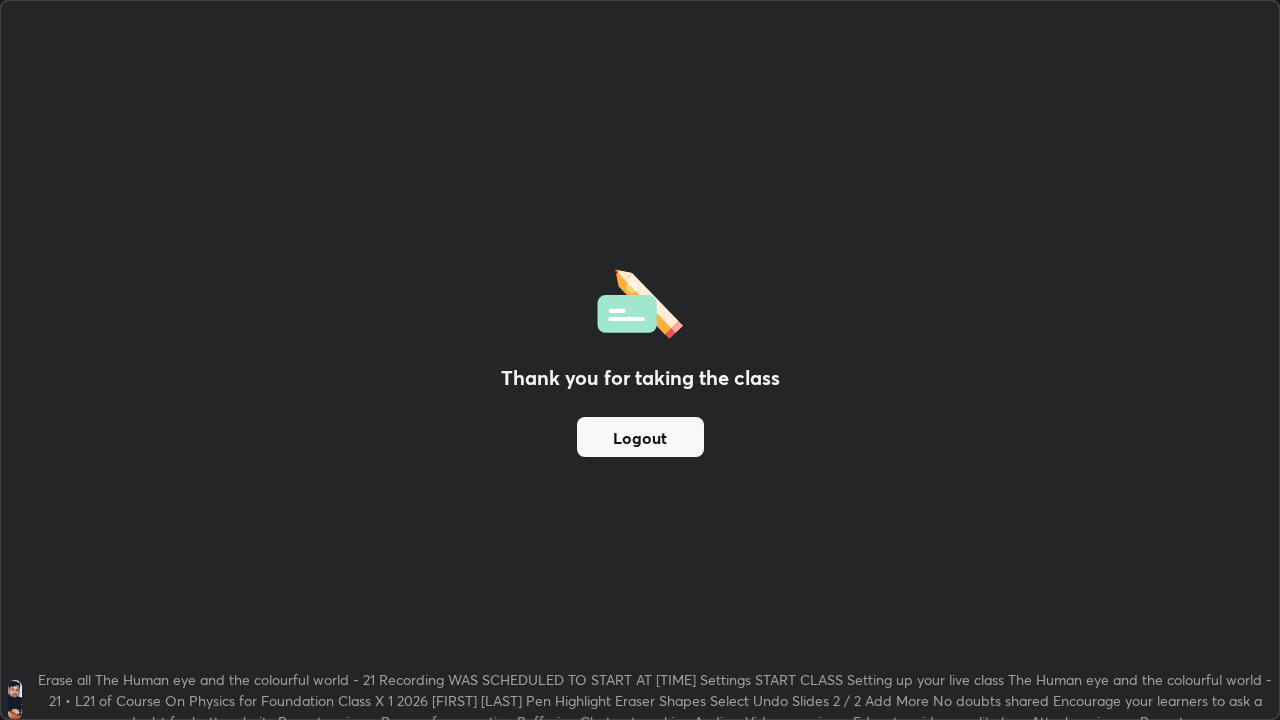 click on "Logout" at bounding box center [640, 437] 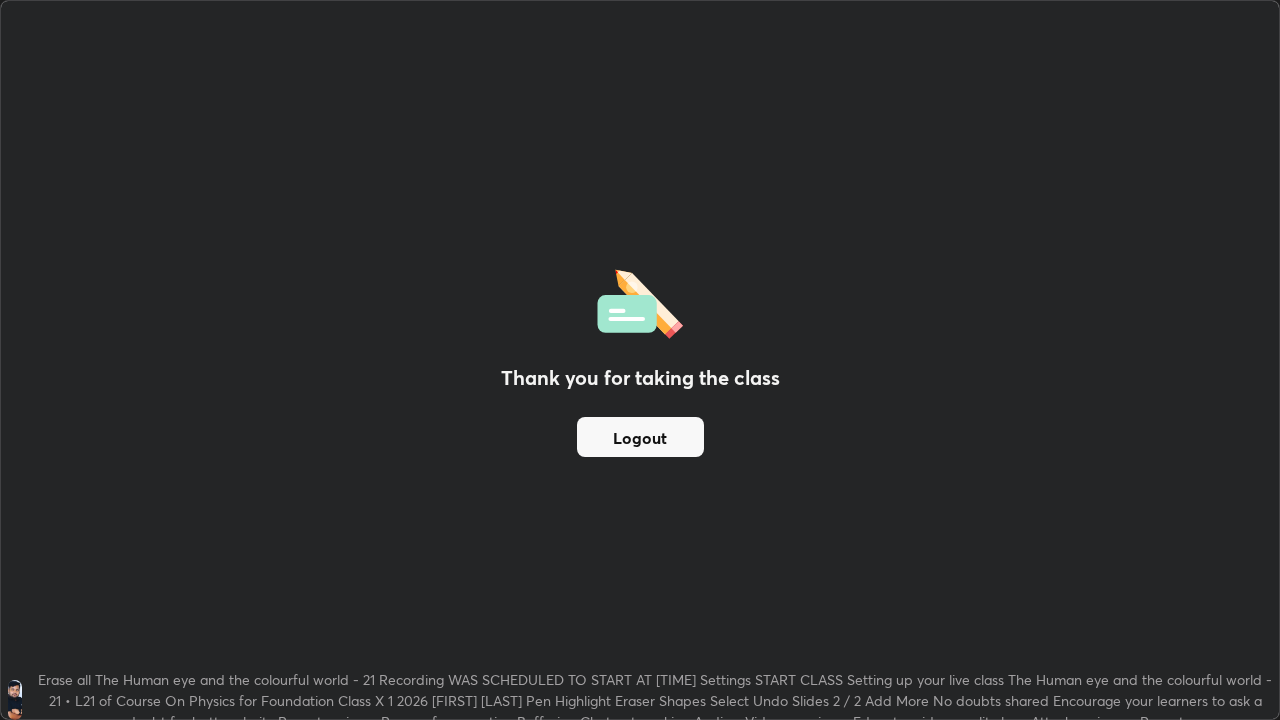 click on "Logout" at bounding box center (640, 437) 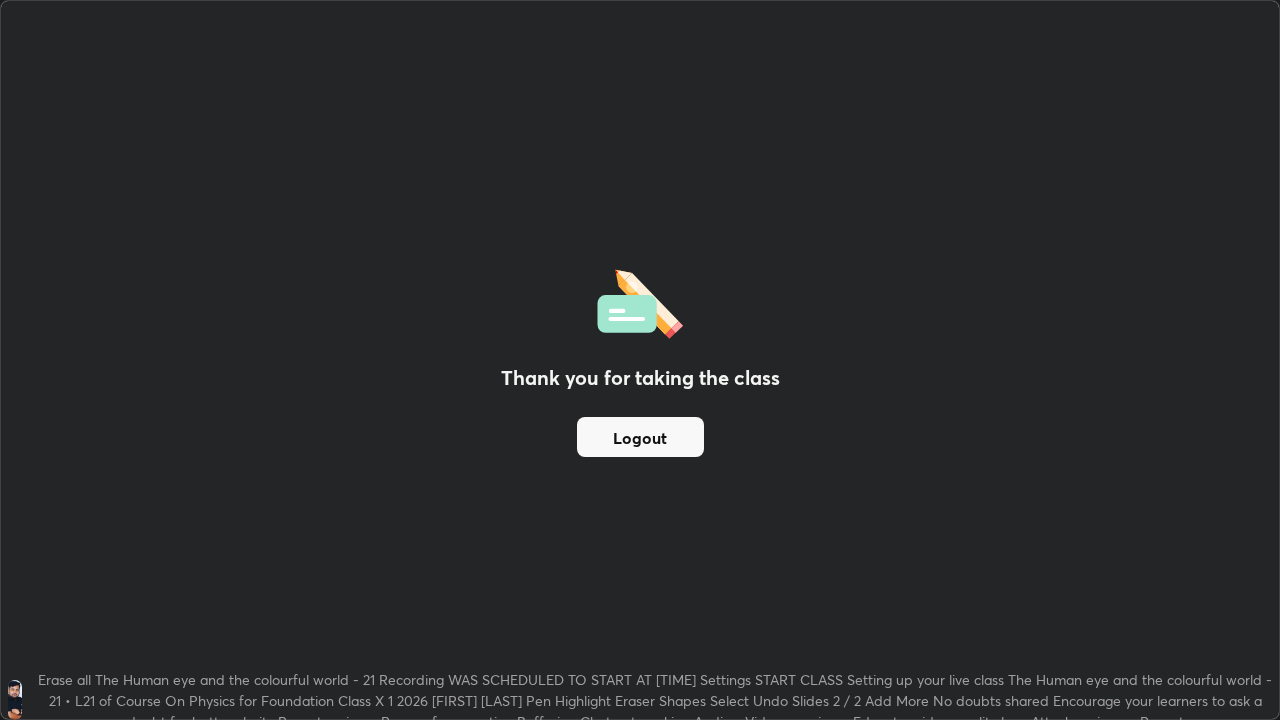 click on "Logout" at bounding box center [640, 437] 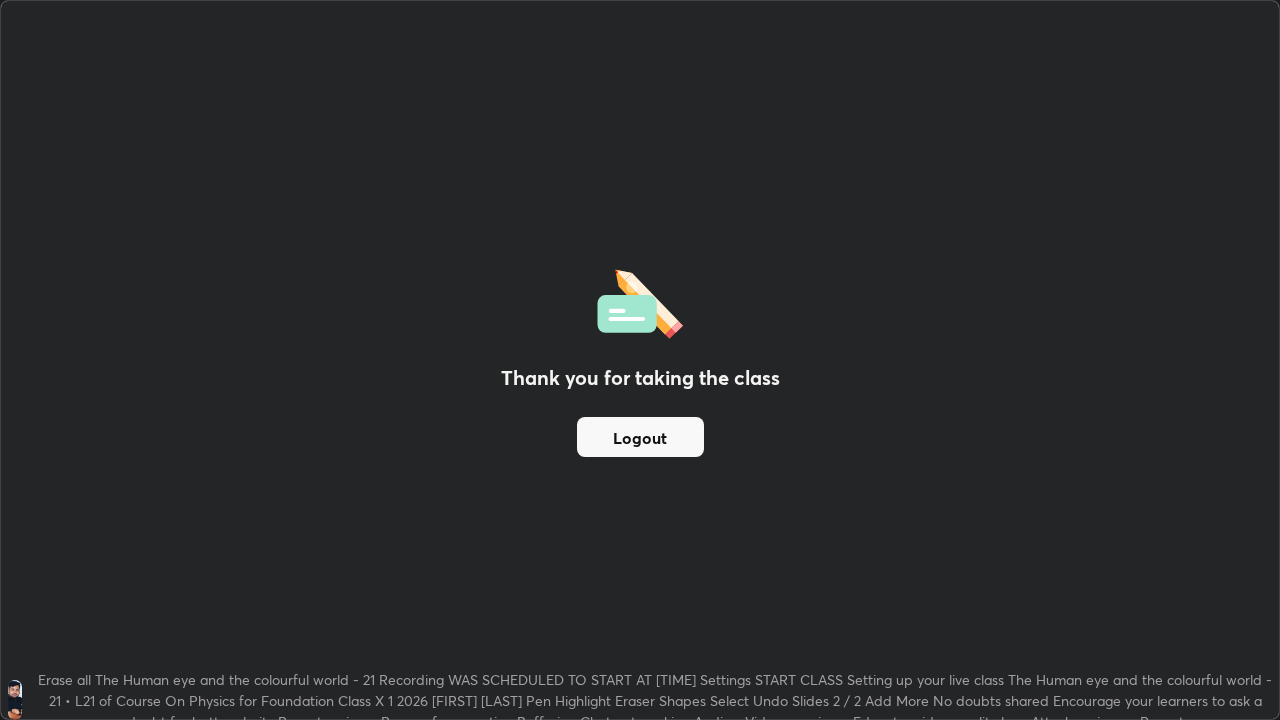 click on "Logout" at bounding box center [640, 437] 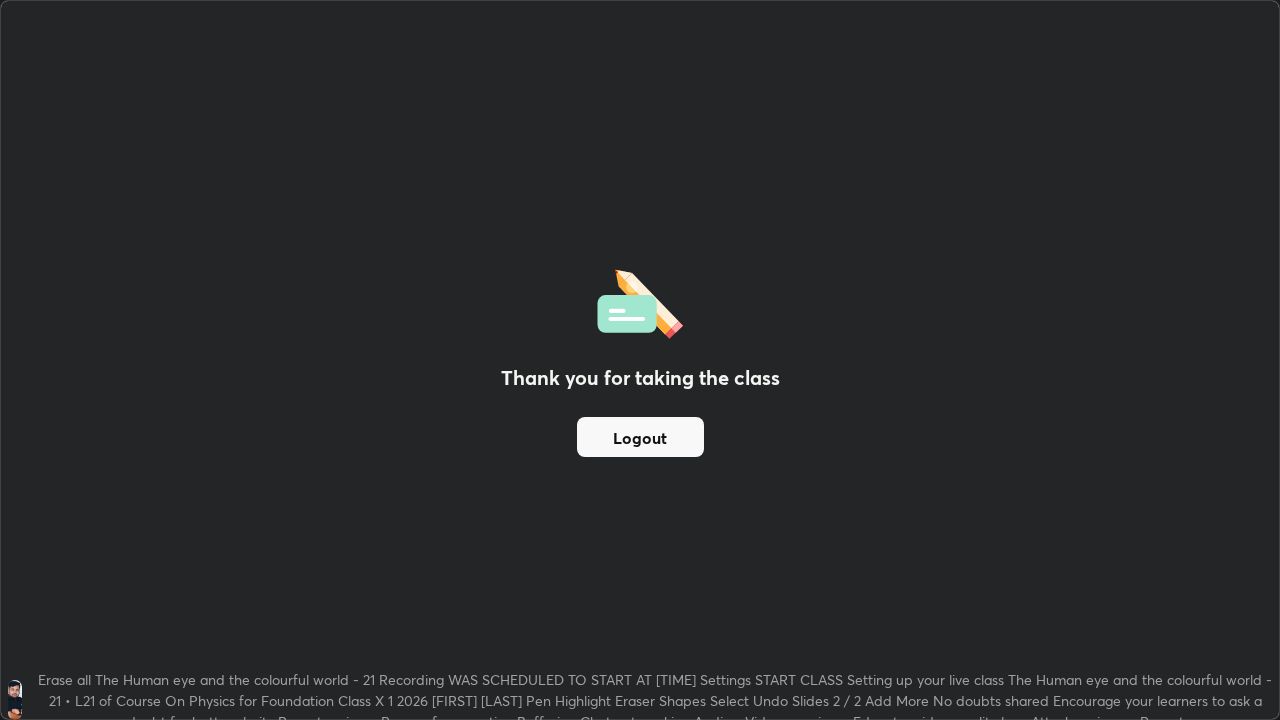 click on "Logout" at bounding box center (640, 437) 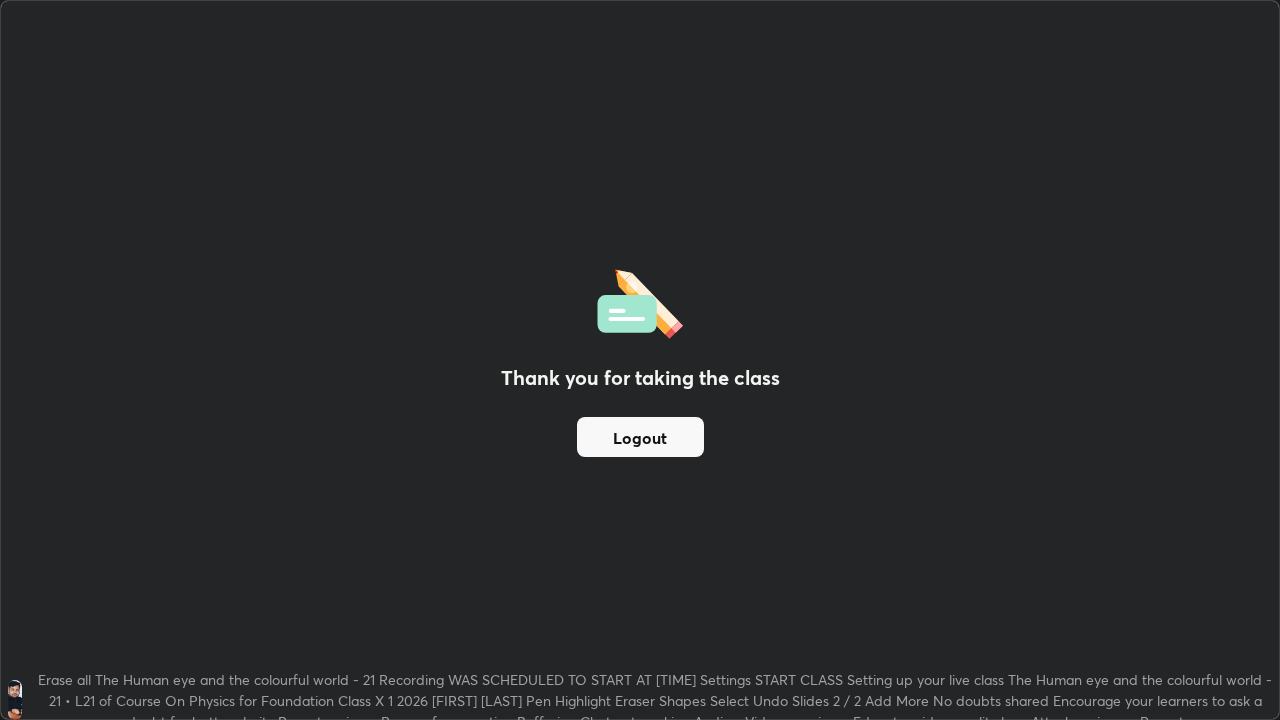 click on "Logout" at bounding box center [640, 437] 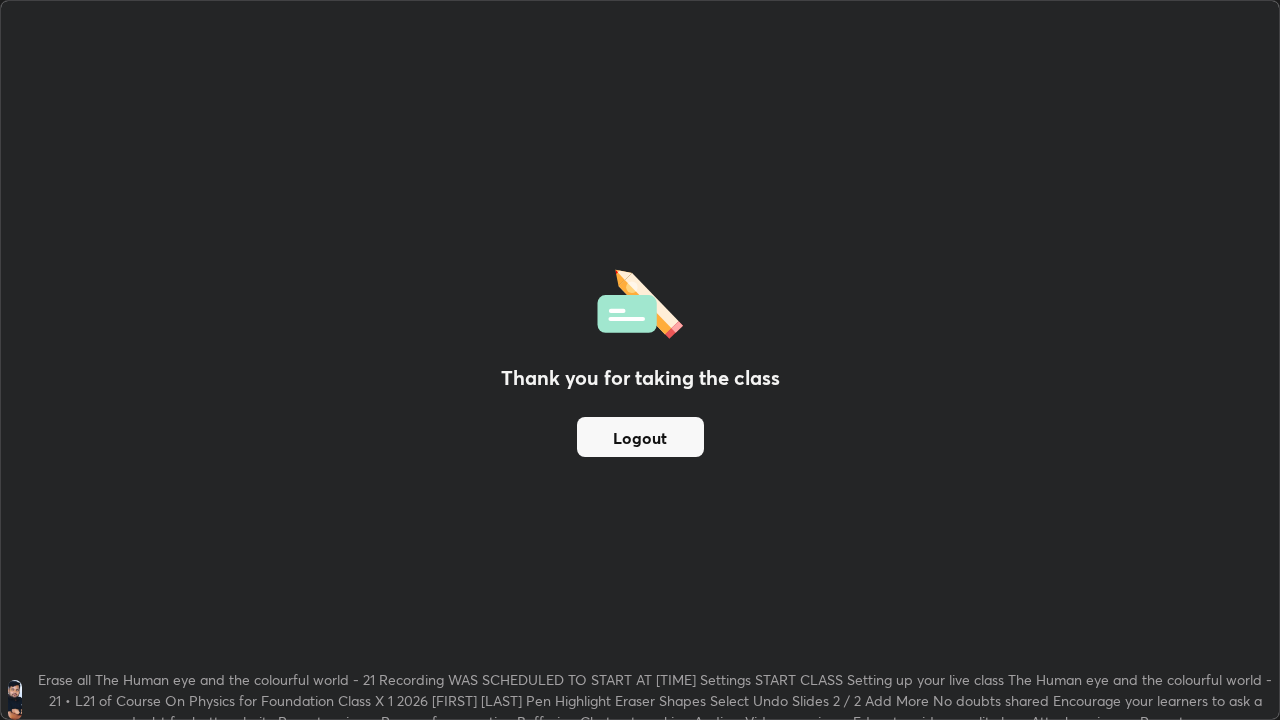 click on "Logout" at bounding box center (640, 437) 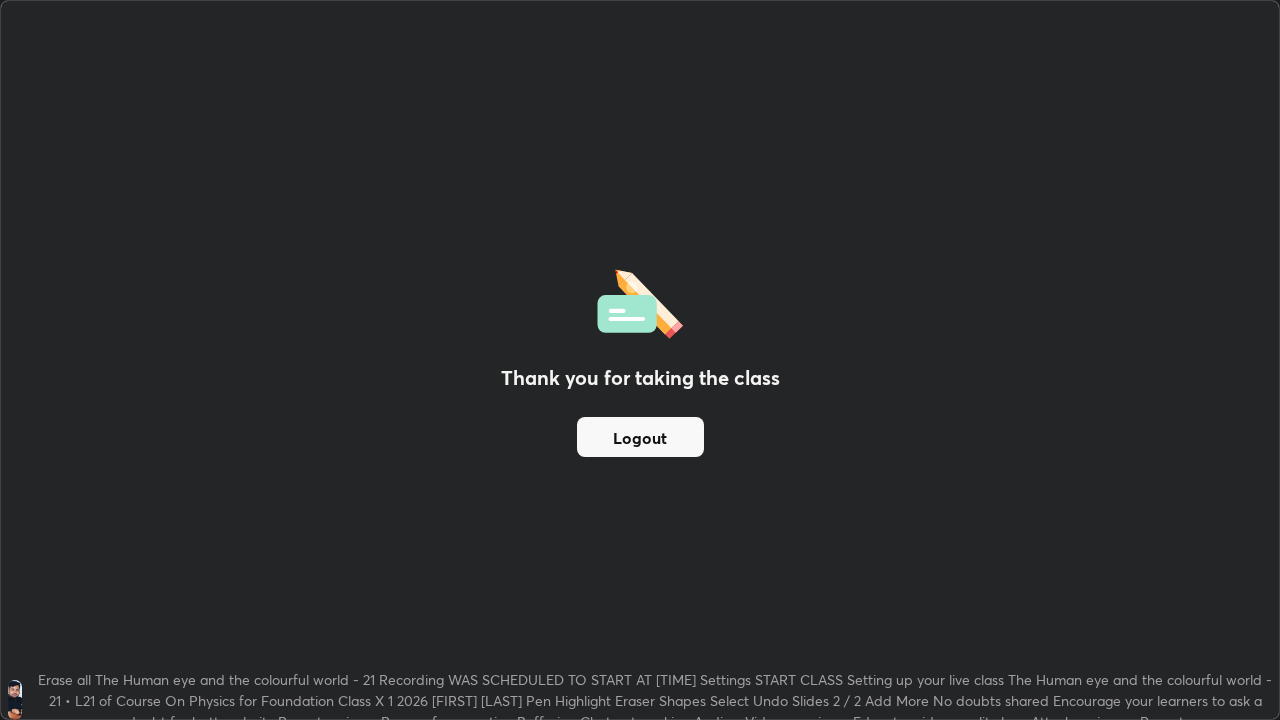 click on "Logout" at bounding box center [640, 437] 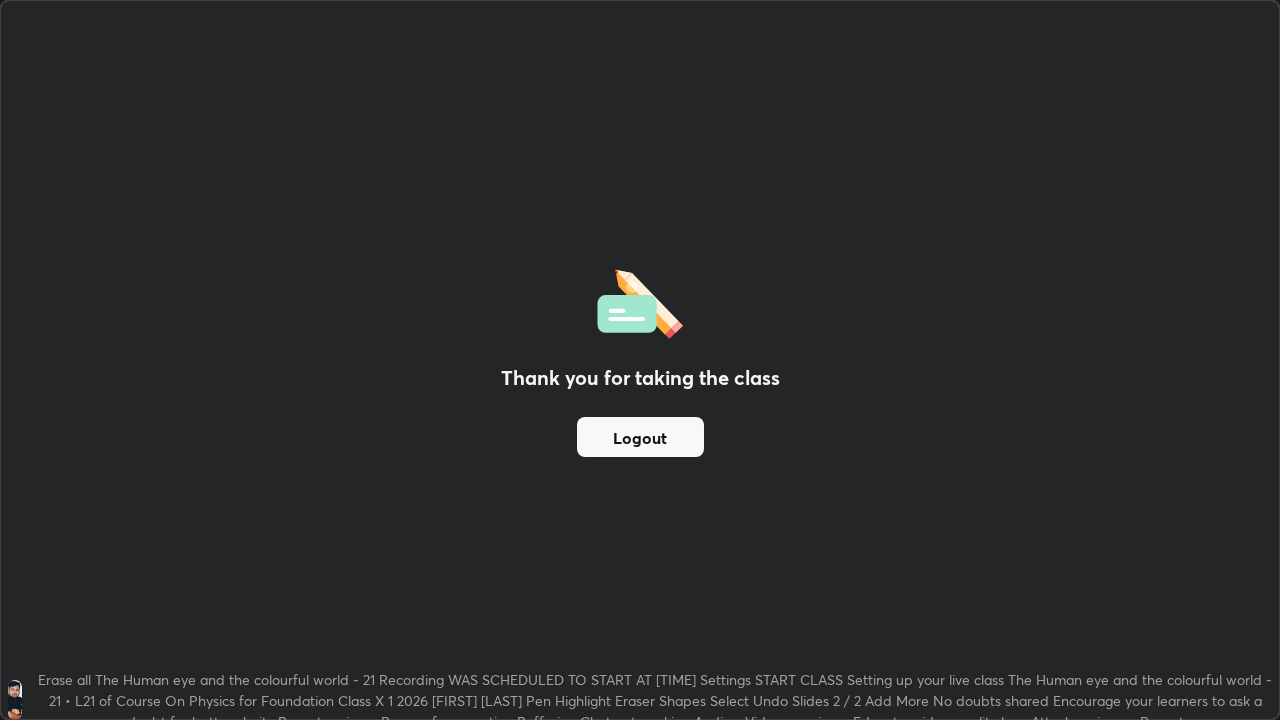click on "Logout" at bounding box center [640, 437] 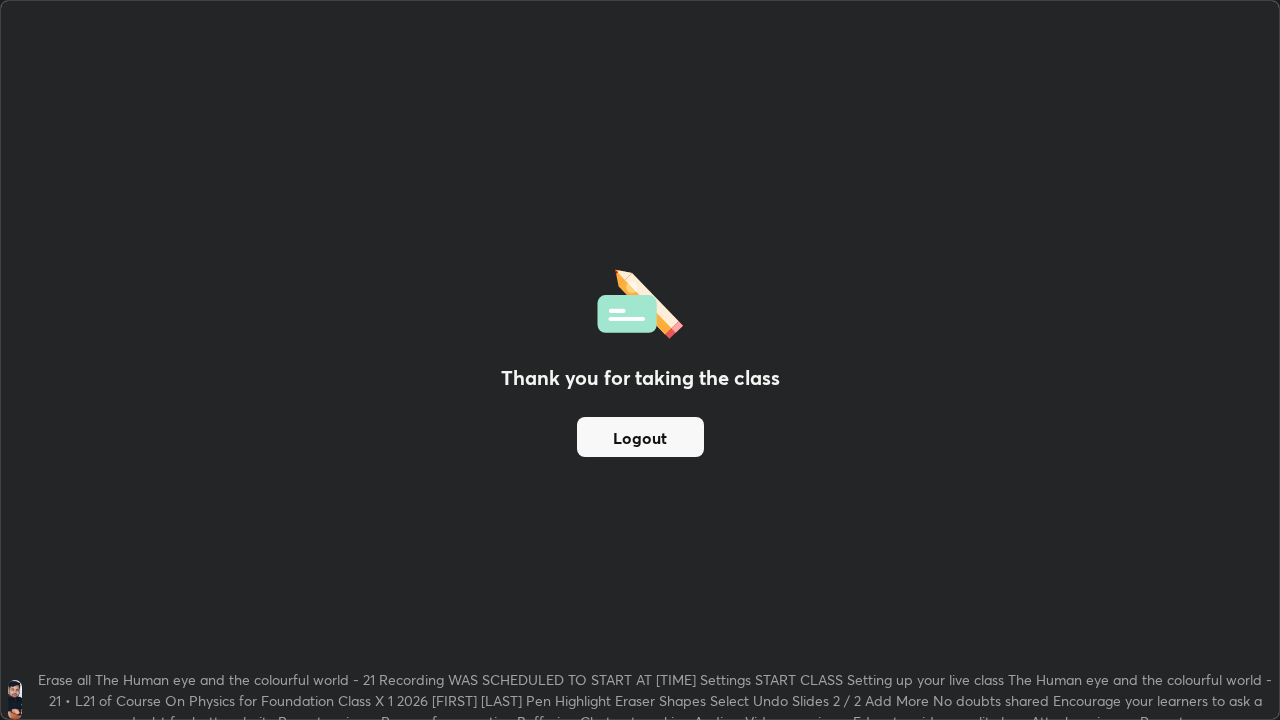 click on "Logout" at bounding box center [640, 437] 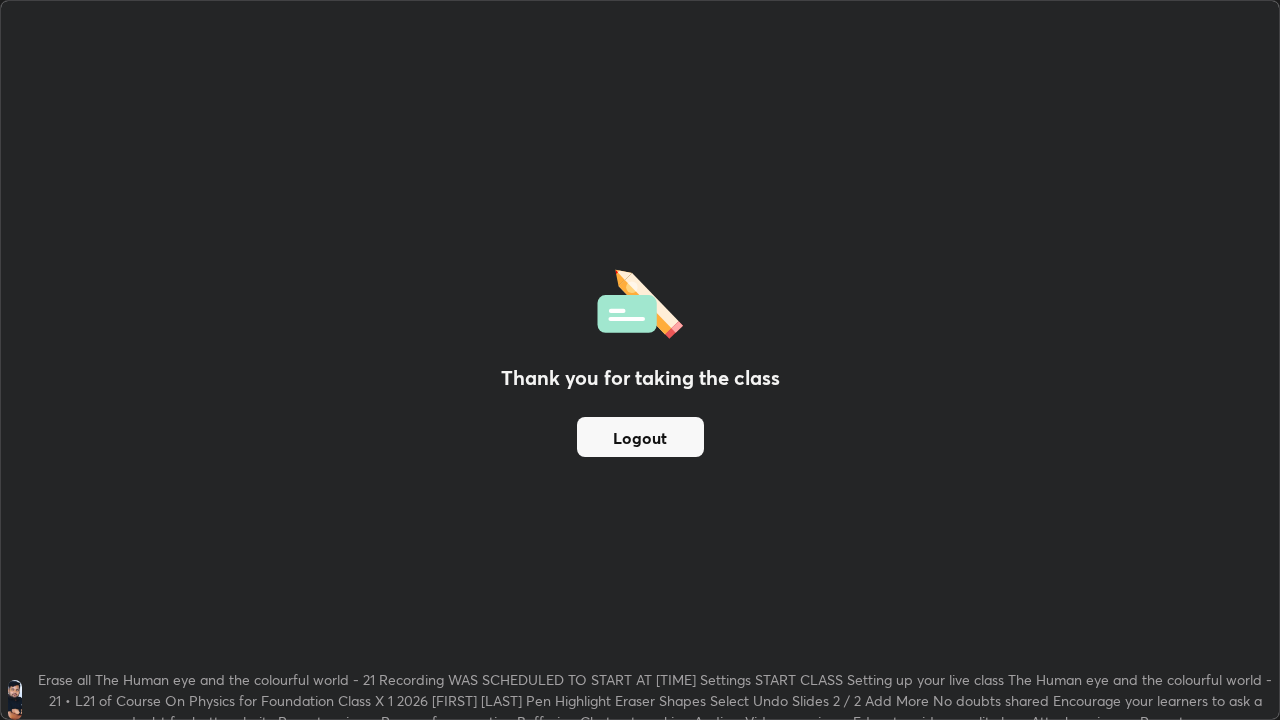 click on "Logout" at bounding box center (640, 437) 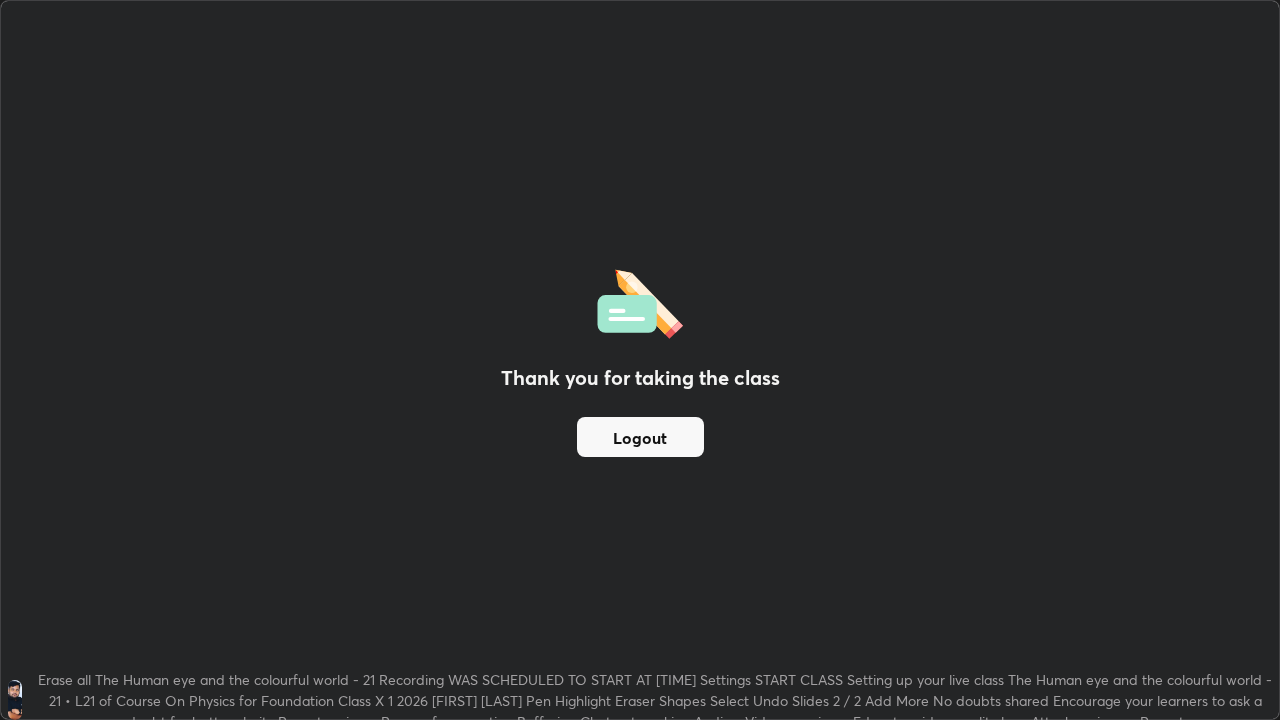 click on "Logout" at bounding box center [640, 437] 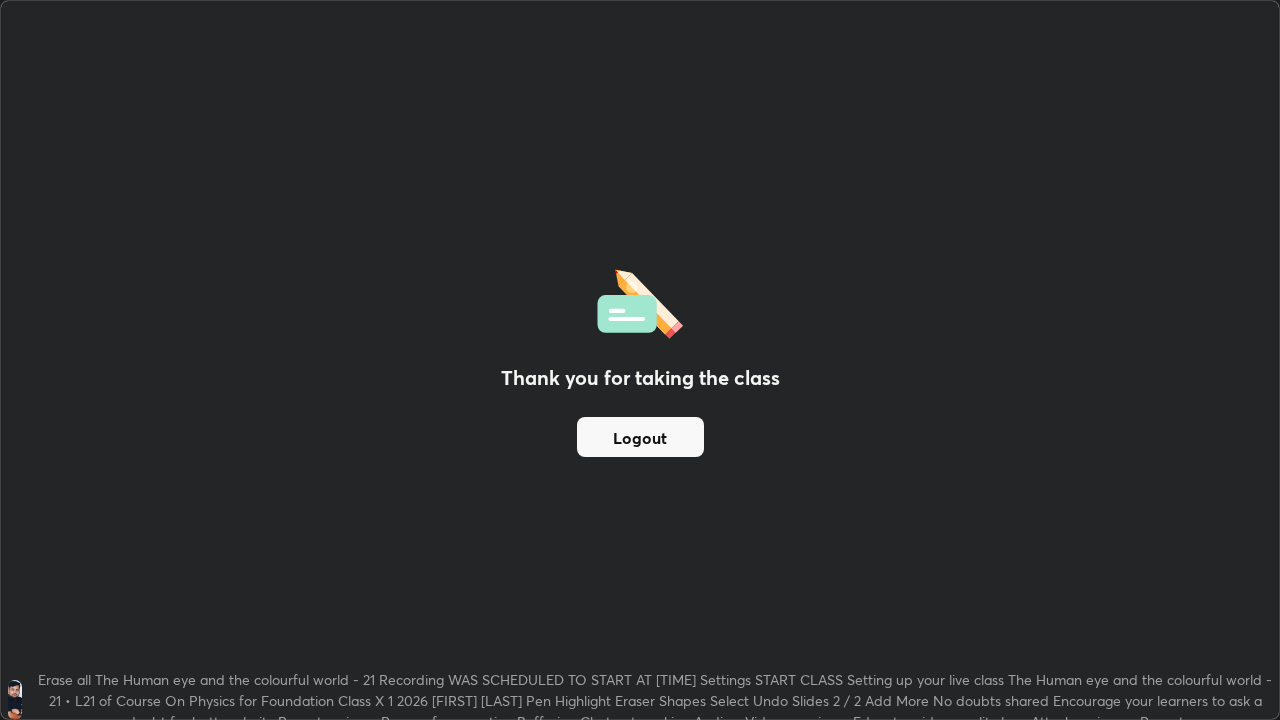 click on "Logout" at bounding box center (640, 437) 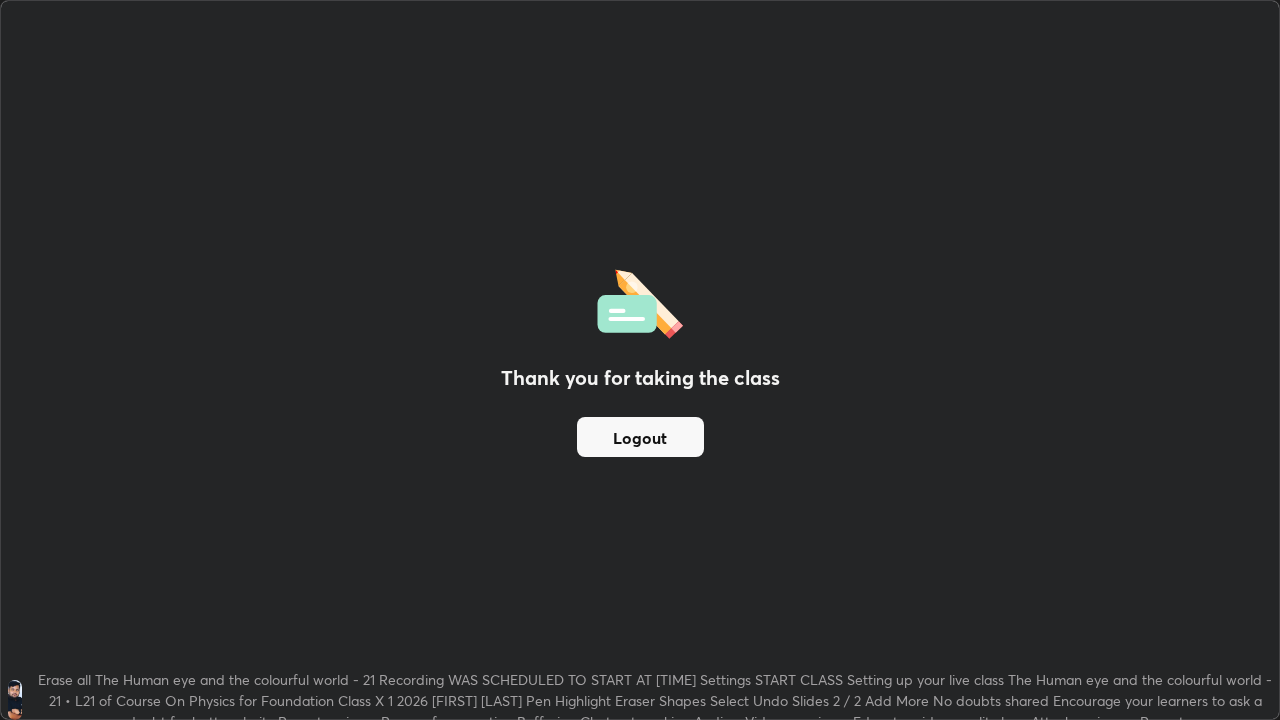 click on "Logout" at bounding box center (640, 437) 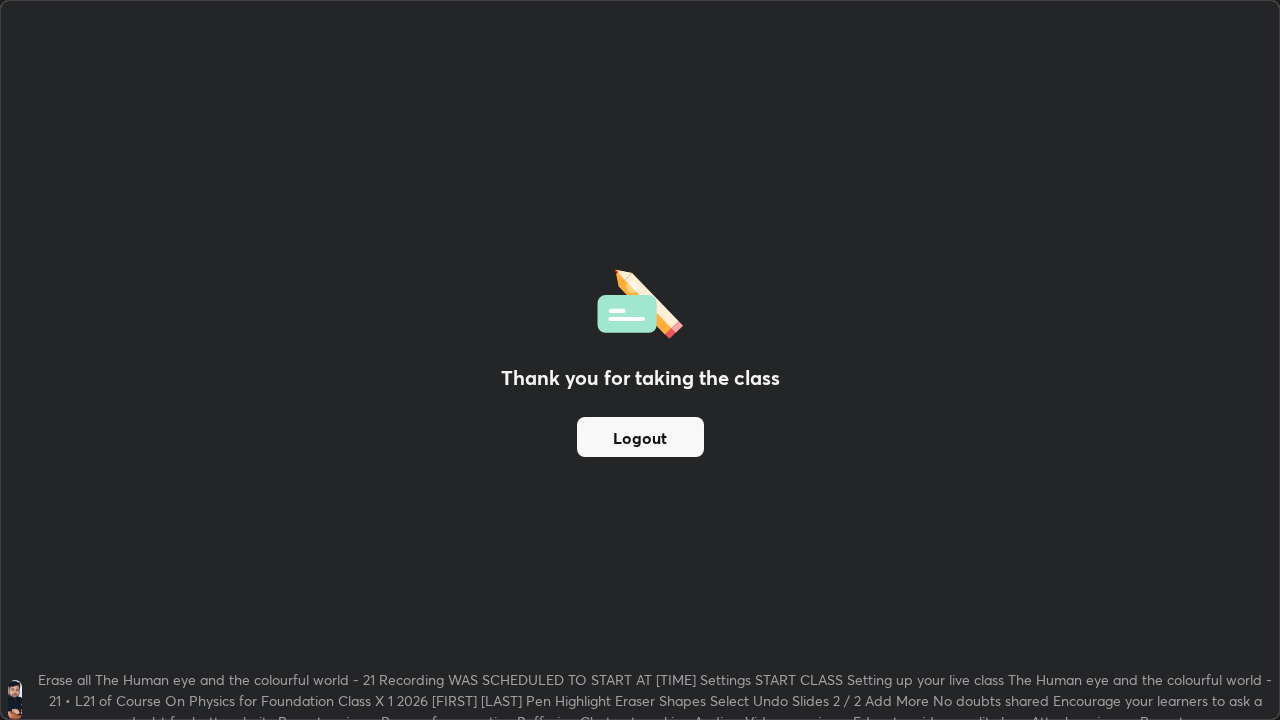 click on "Logout" at bounding box center (640, 437) 